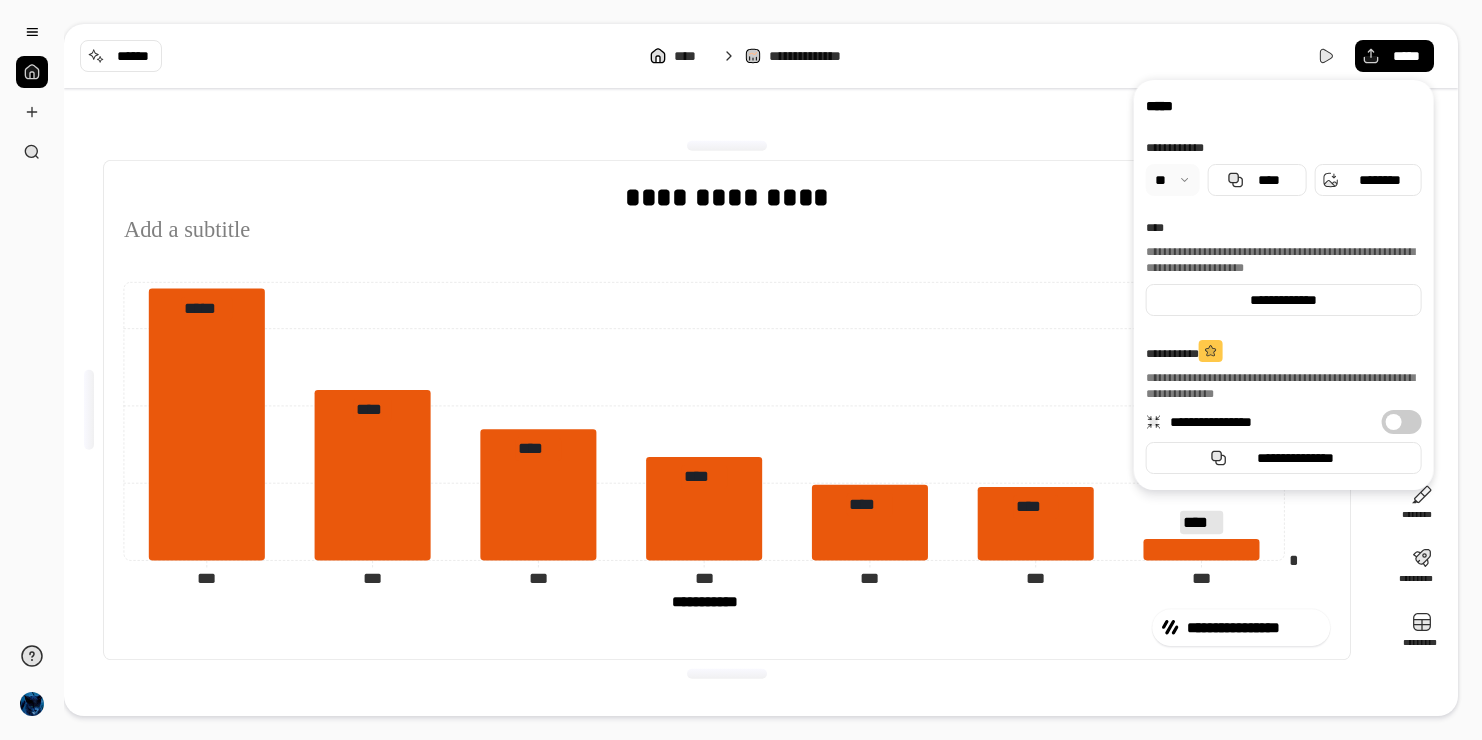 scroll, scrollTop: 0, scrollLeft: 0, axis: both 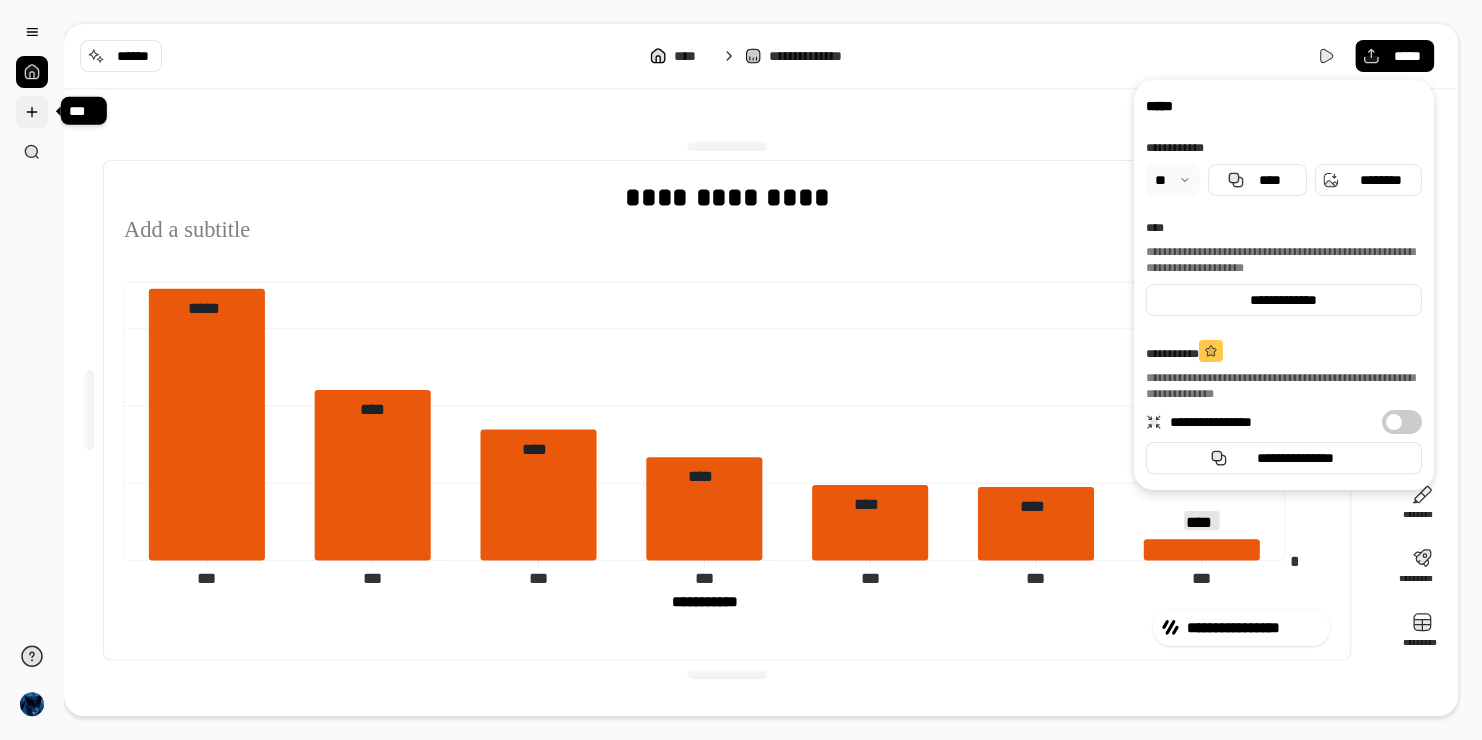 click at bounding box center (32, 112) 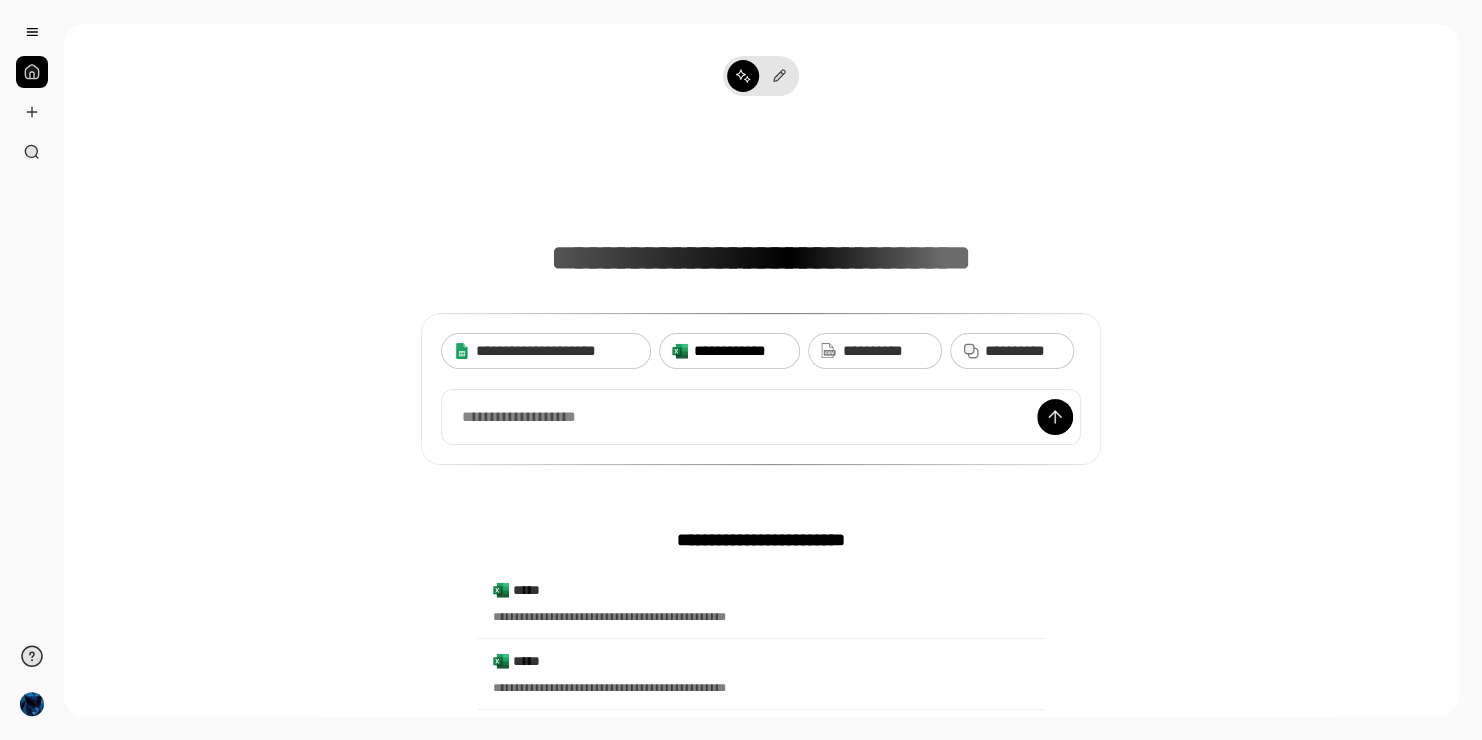 click on "**********" at bounding box center [740, 351] 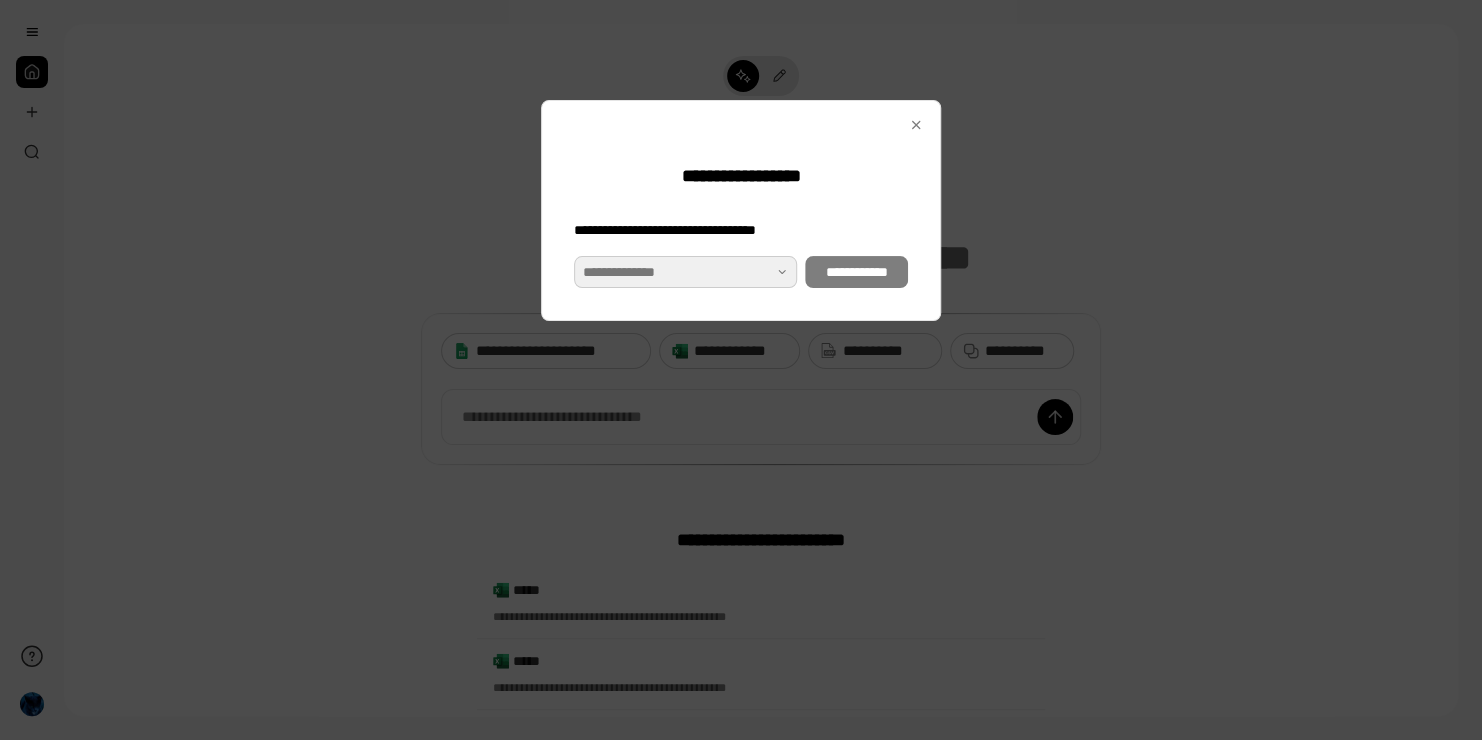 click at bounding box center (685, 272) 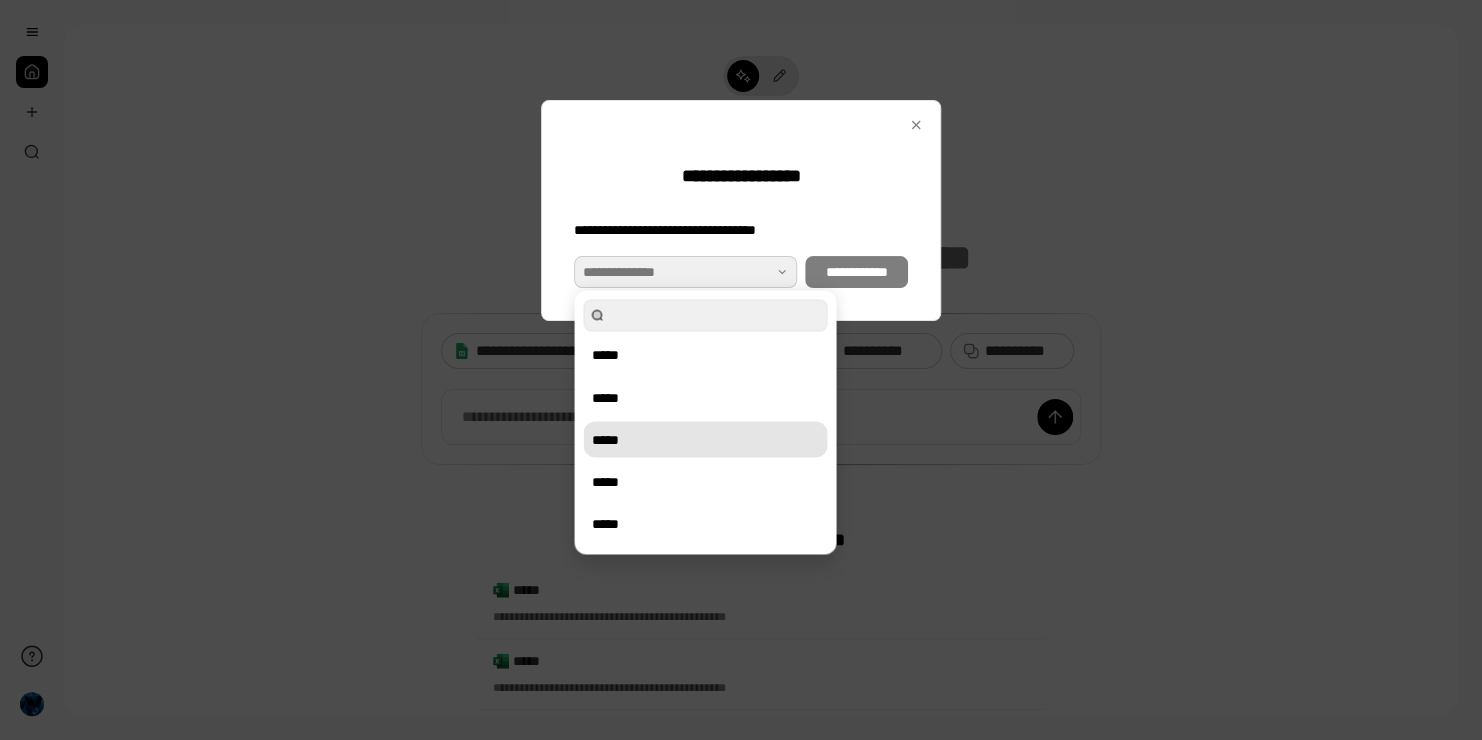 click on "*****" at bounding box center (705, 439) 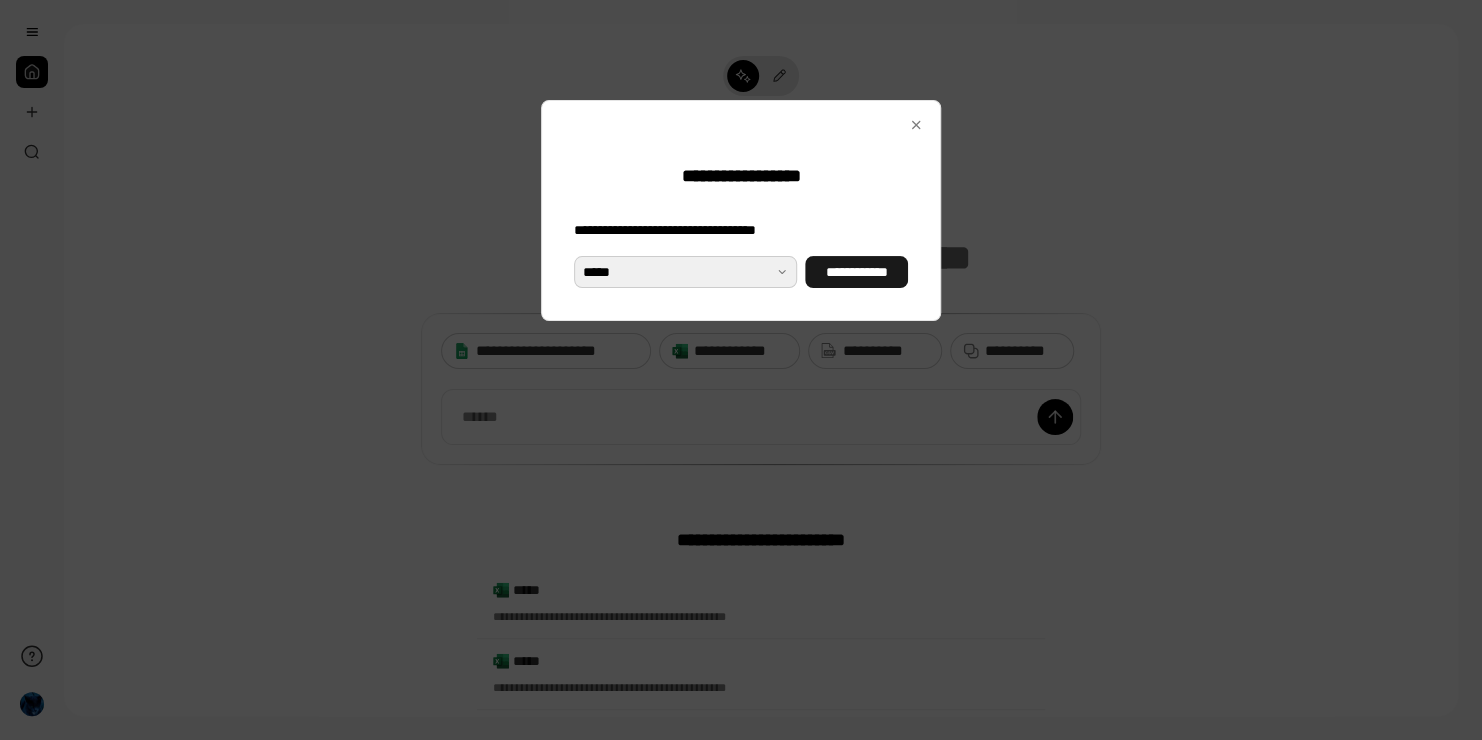 click on "**********" at bounding box center [856, 272] 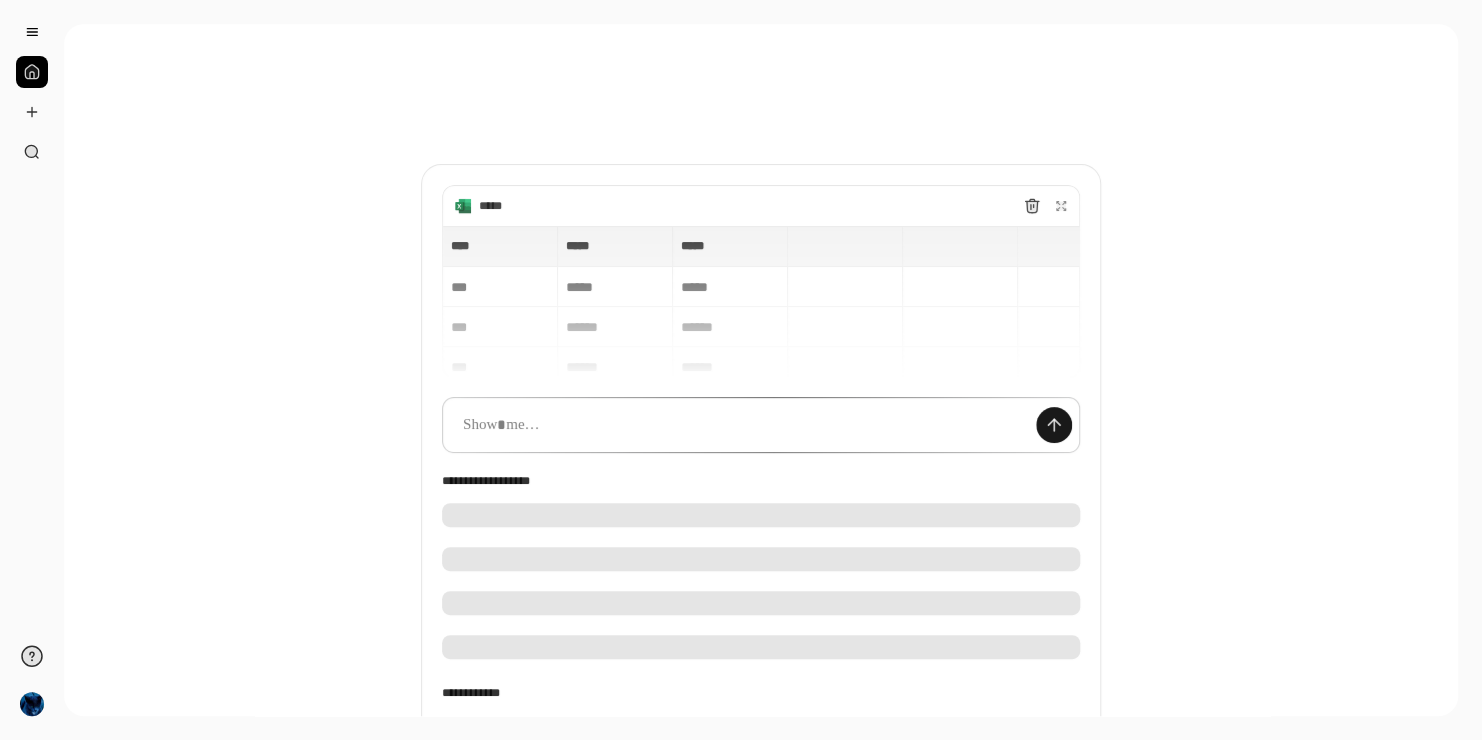 click at bounding box center (1054, 425) 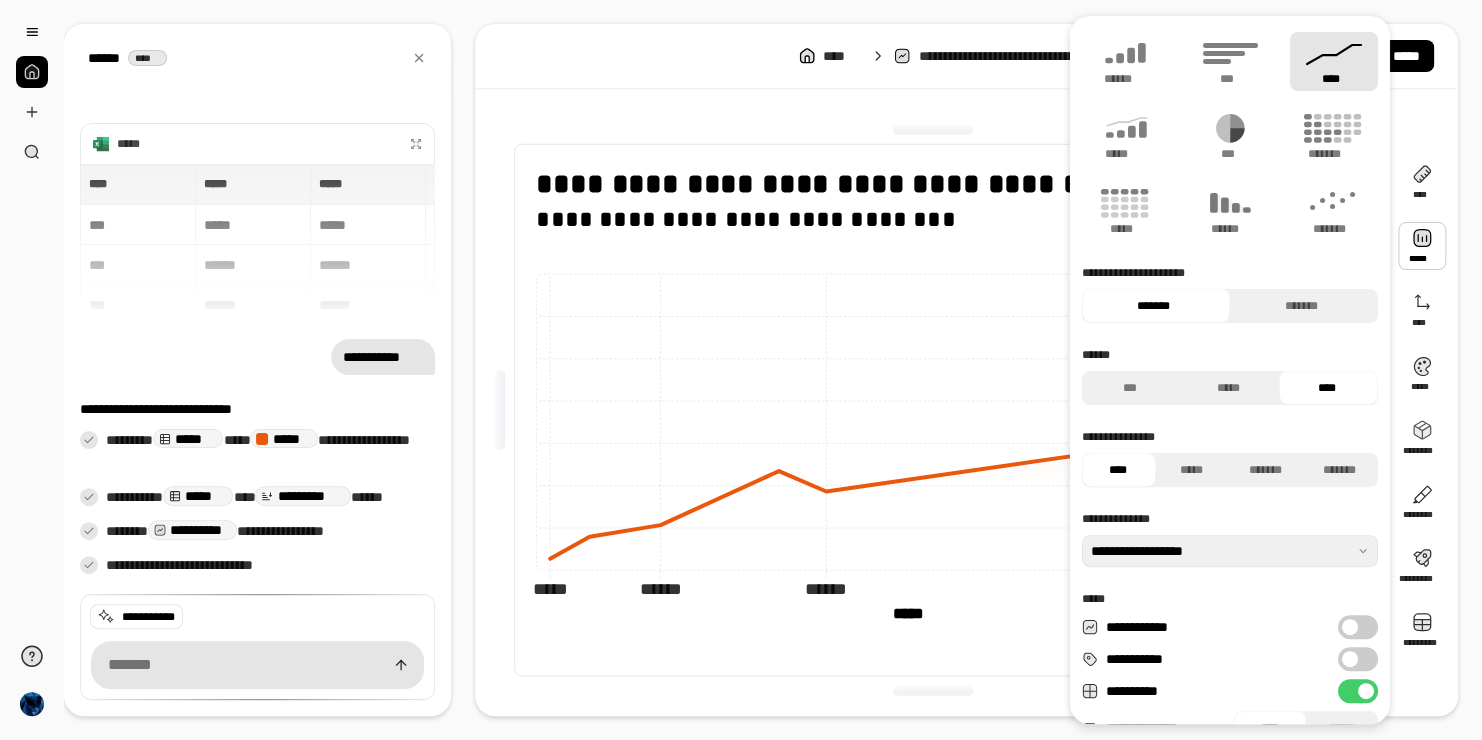 click at bounding box center (1422, 246) 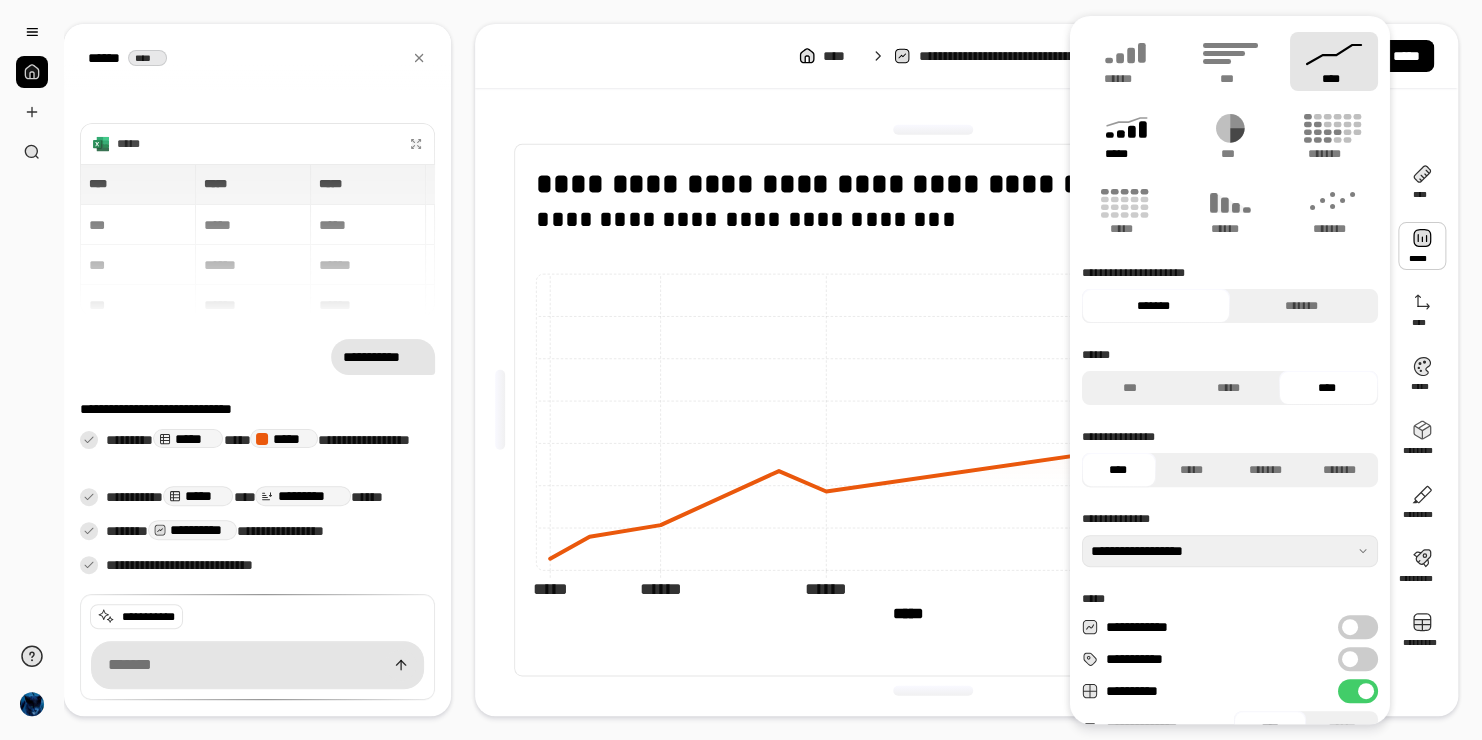 click on "*****" at bounding box center [1125, 154] 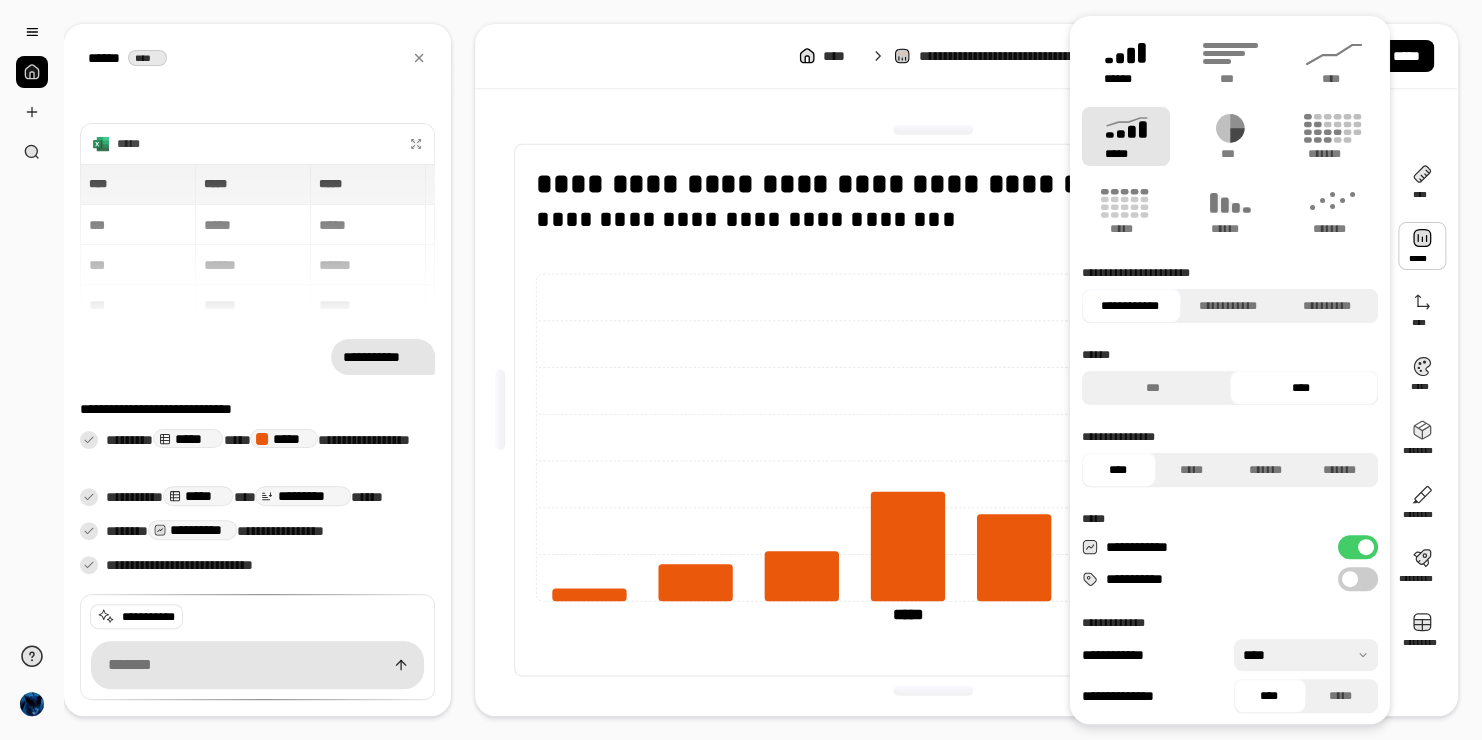 click 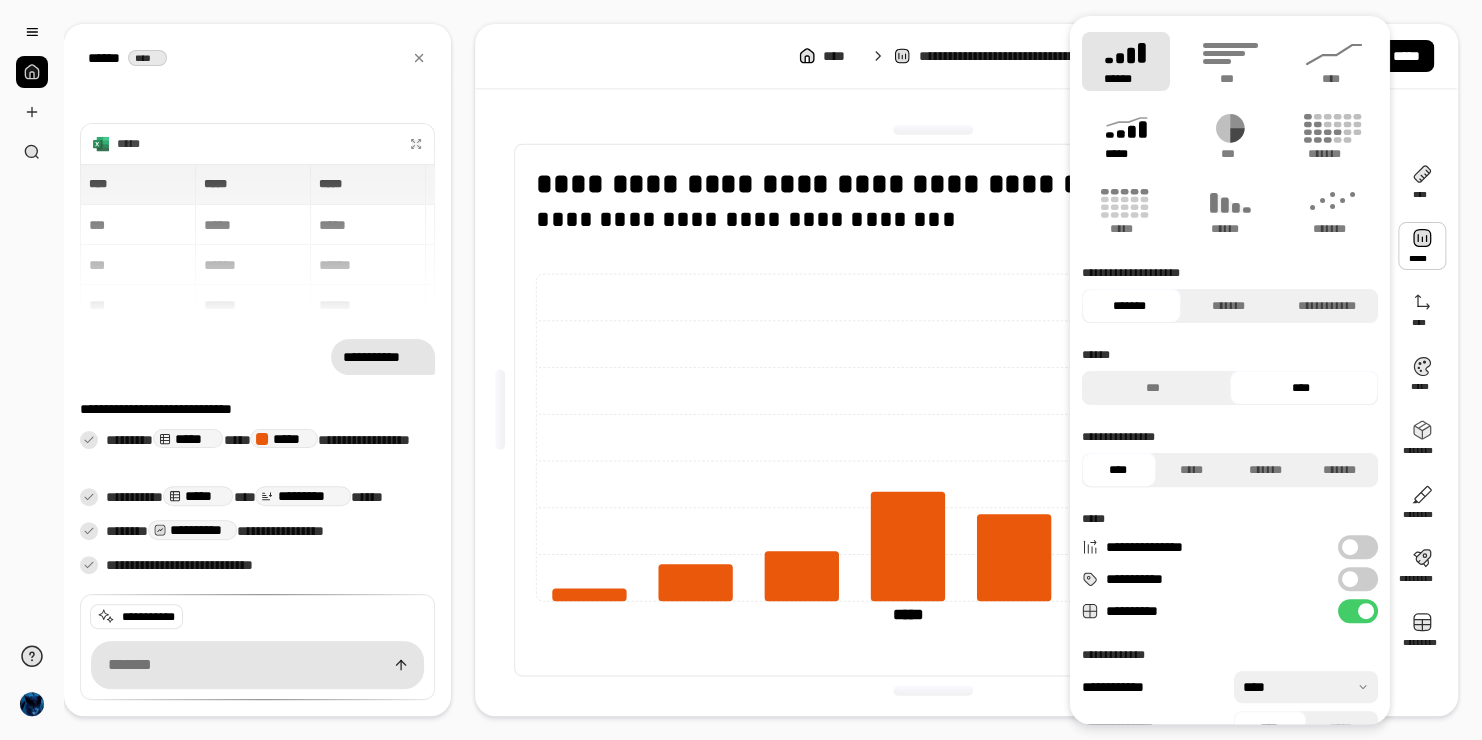 click 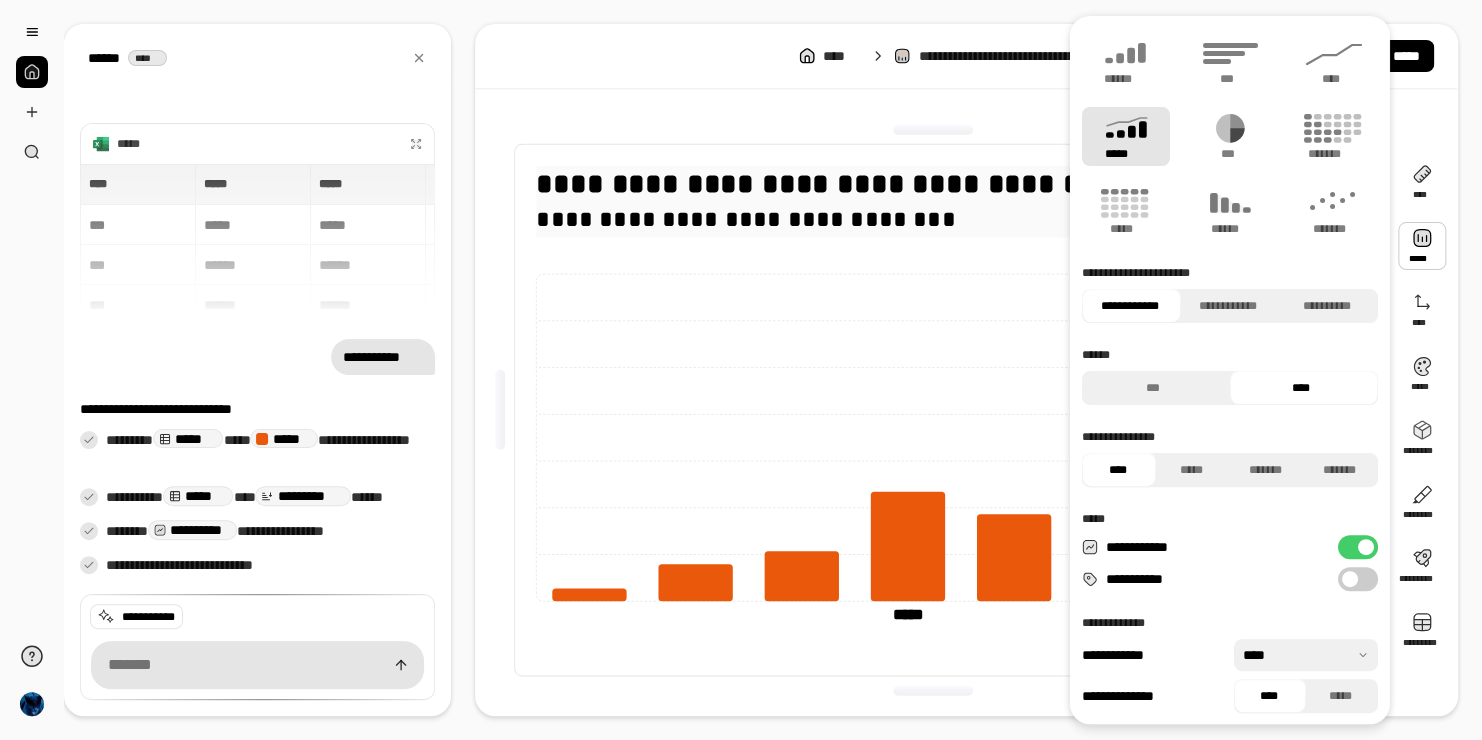 click on "**********" at bounding box center (932, 219) 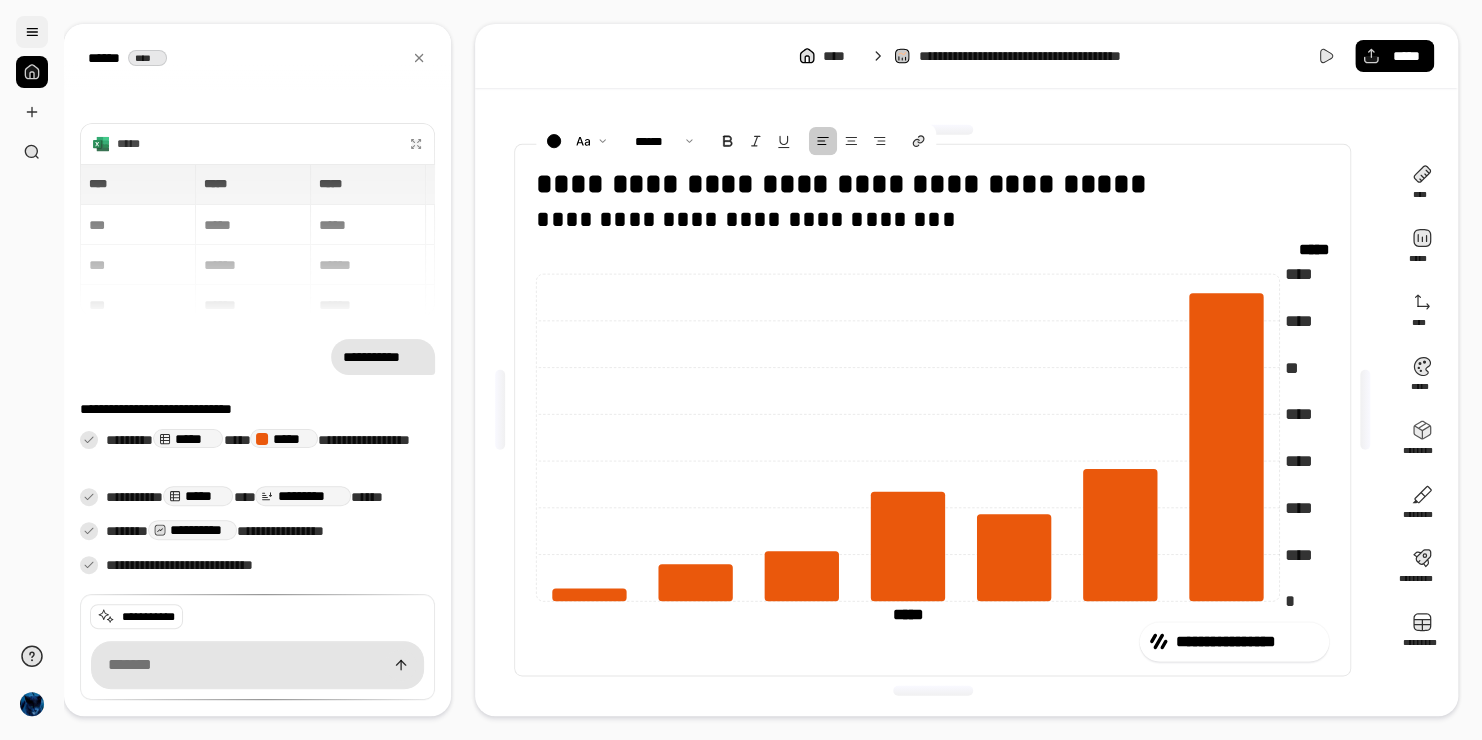 click at bounding box center [32, 32] 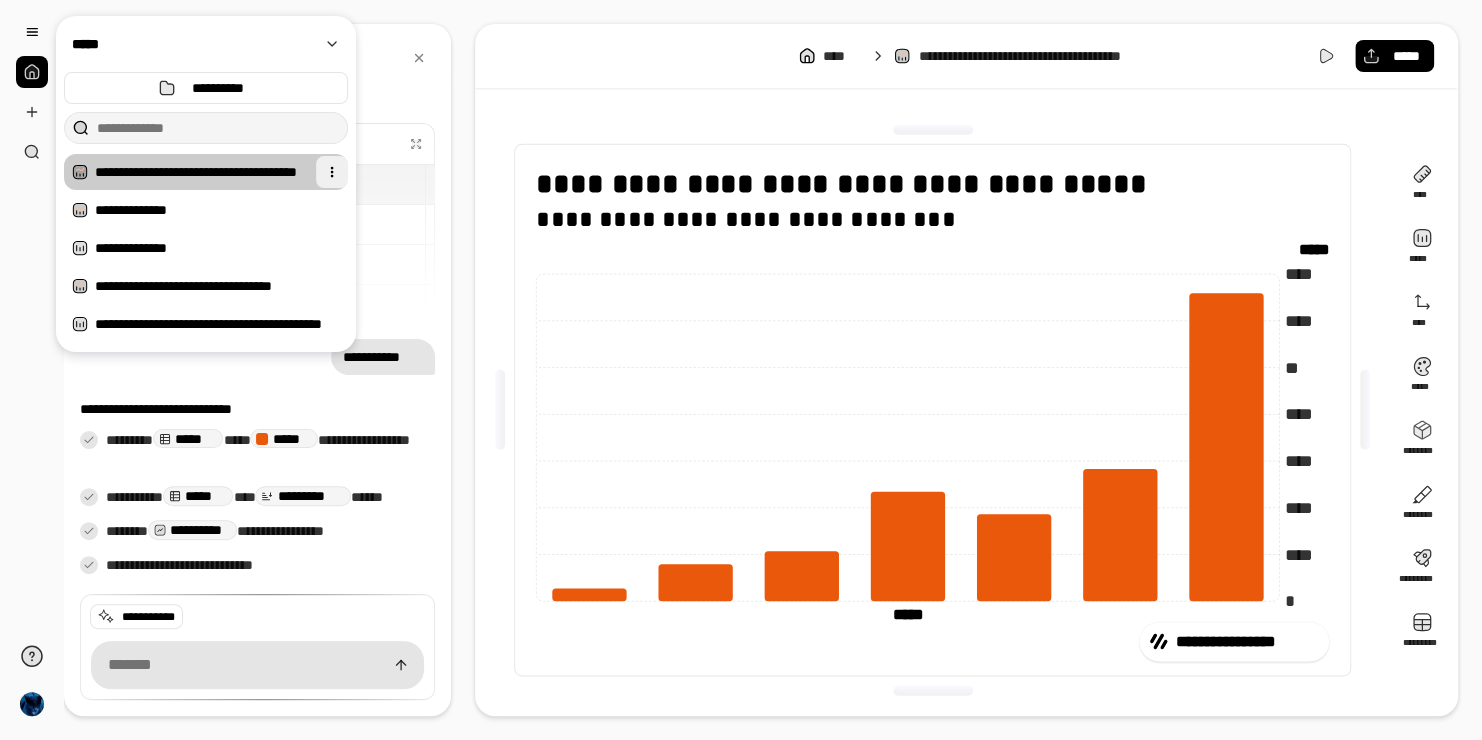 click at bounding box center (332, 172) 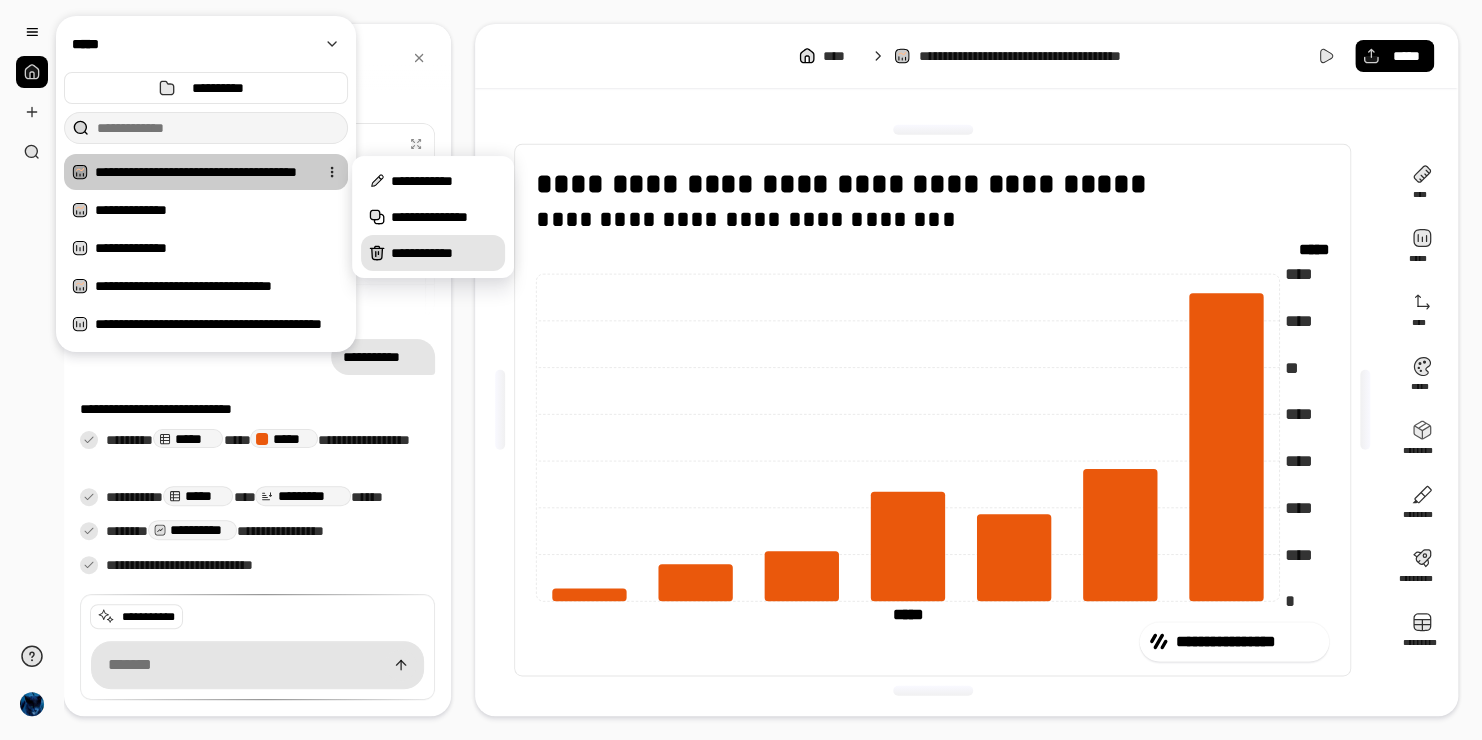 click on "**********" at bounding box center (444, 253) 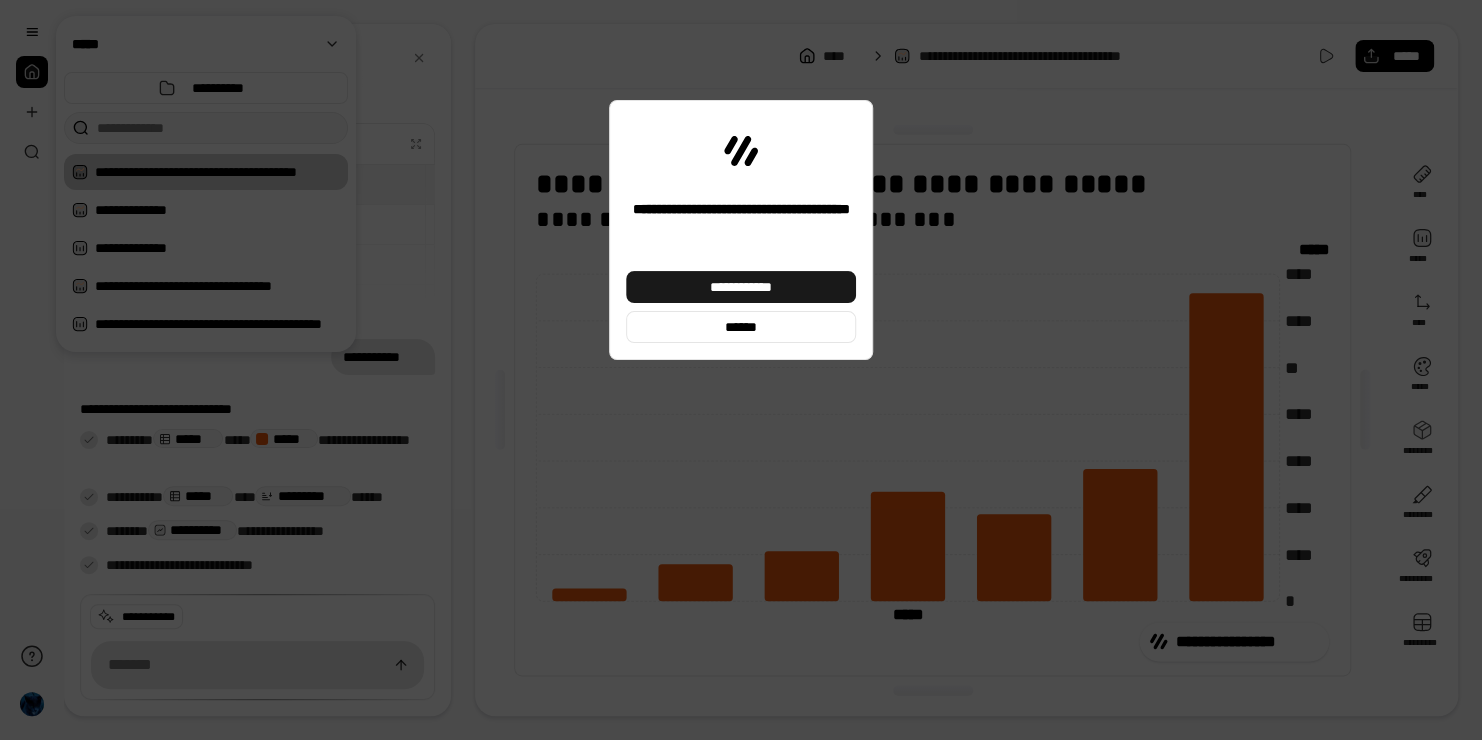click on "**********" at bounding box center (741, 287) 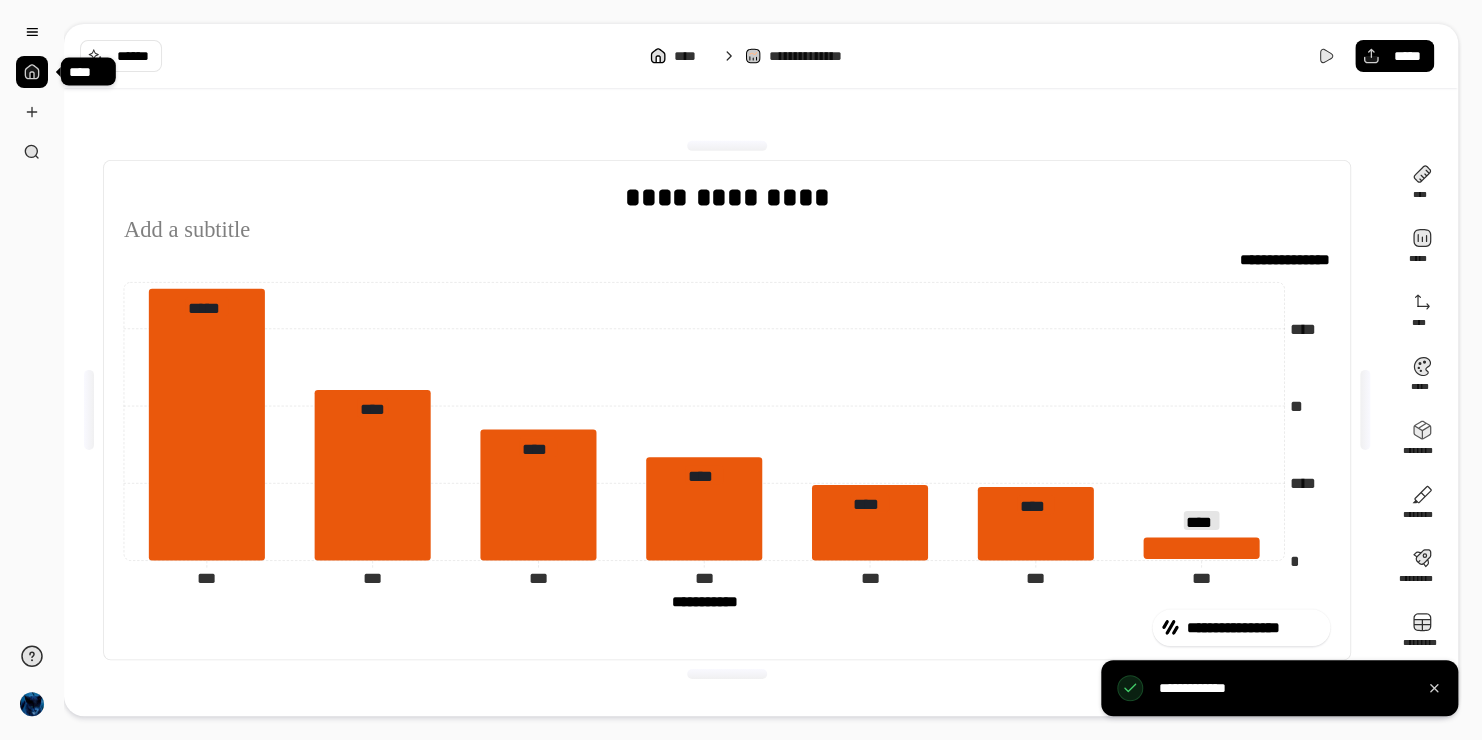 click at bounding box center [32, 72] 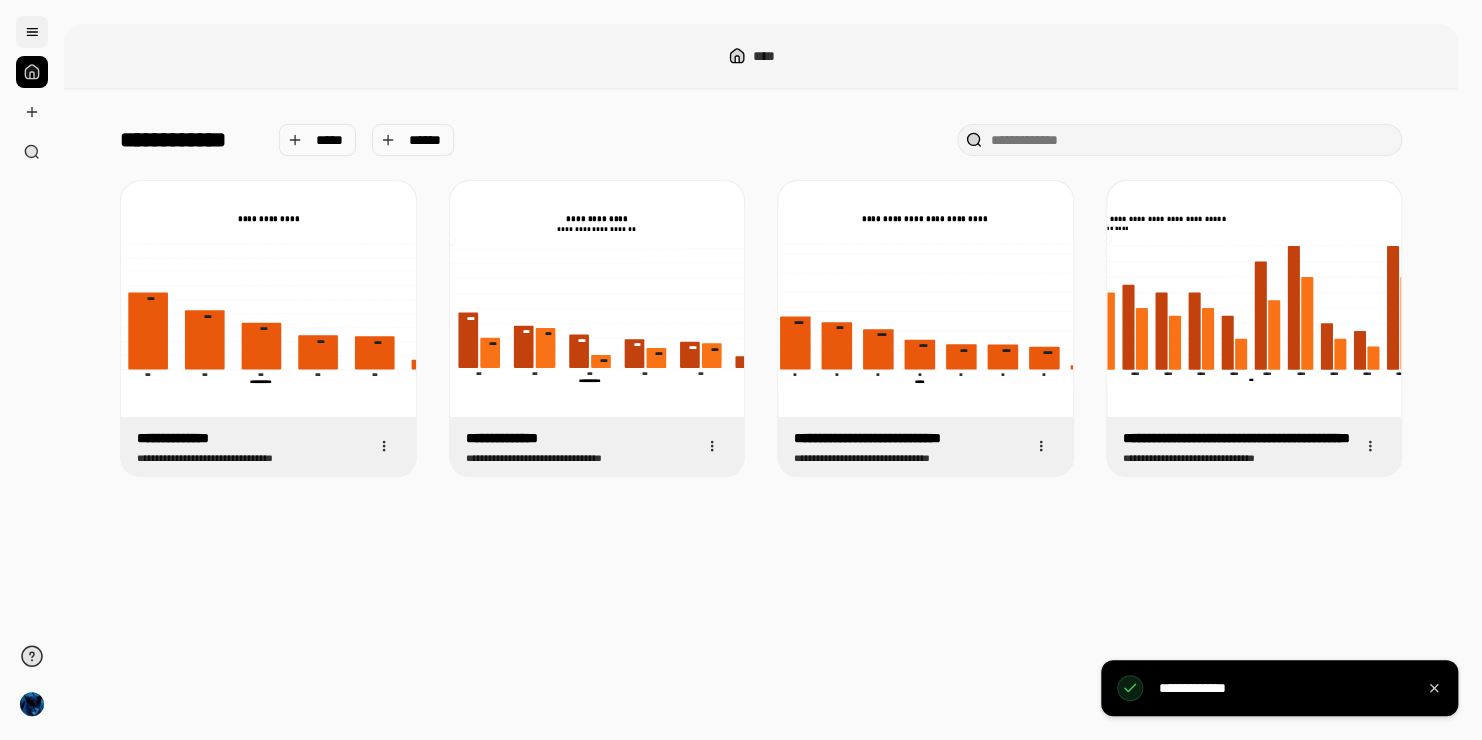 click at bounding box center [32, 32] 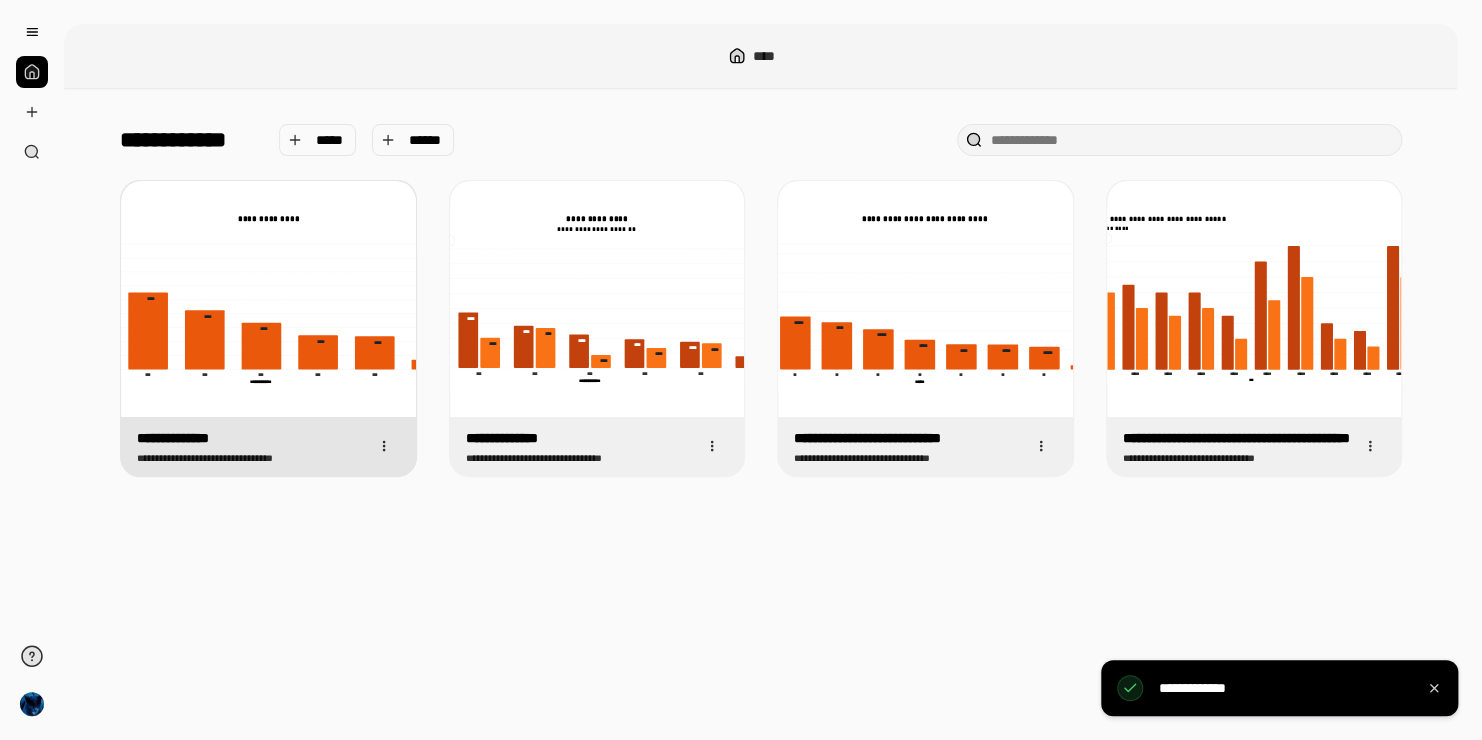 click on "**********" at bounding box center [268, 446] 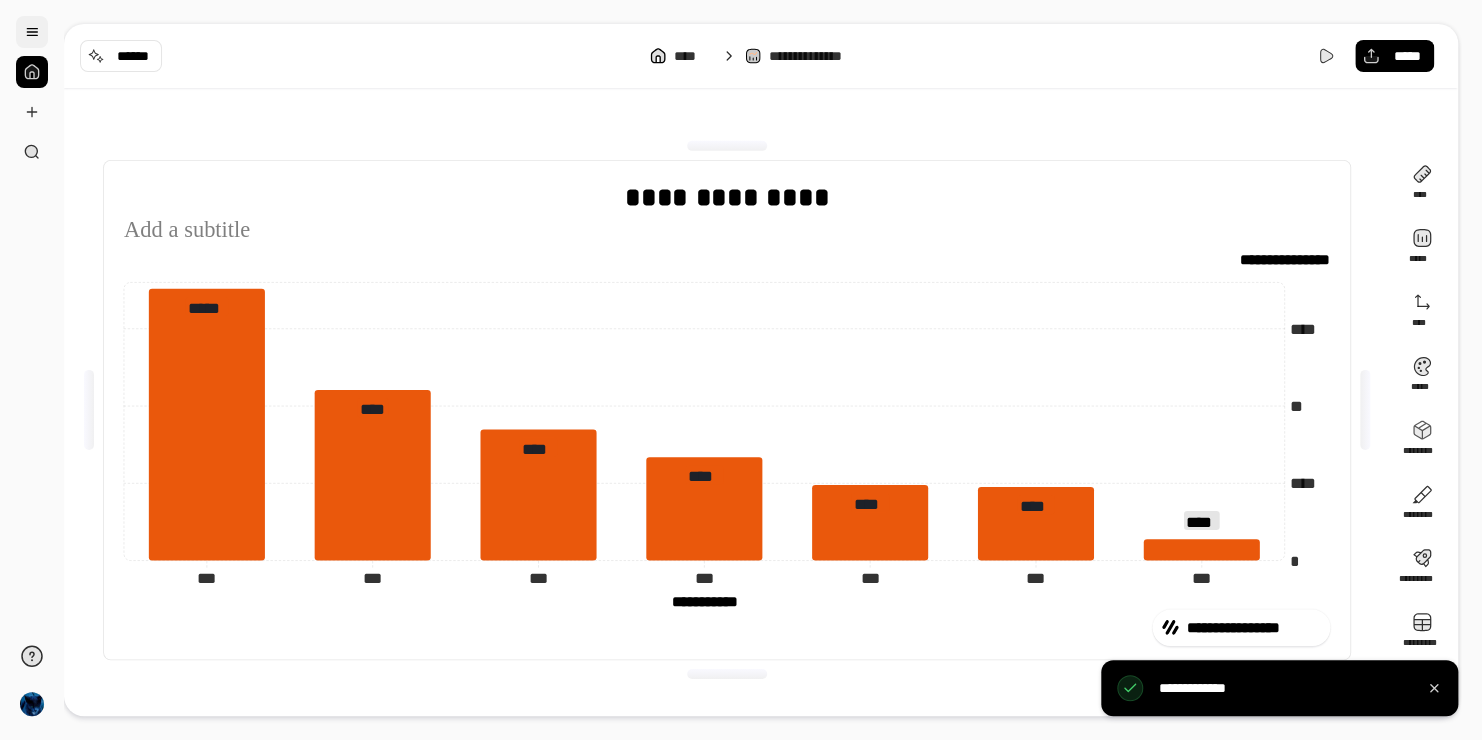 click at bounding box center (32, 32) 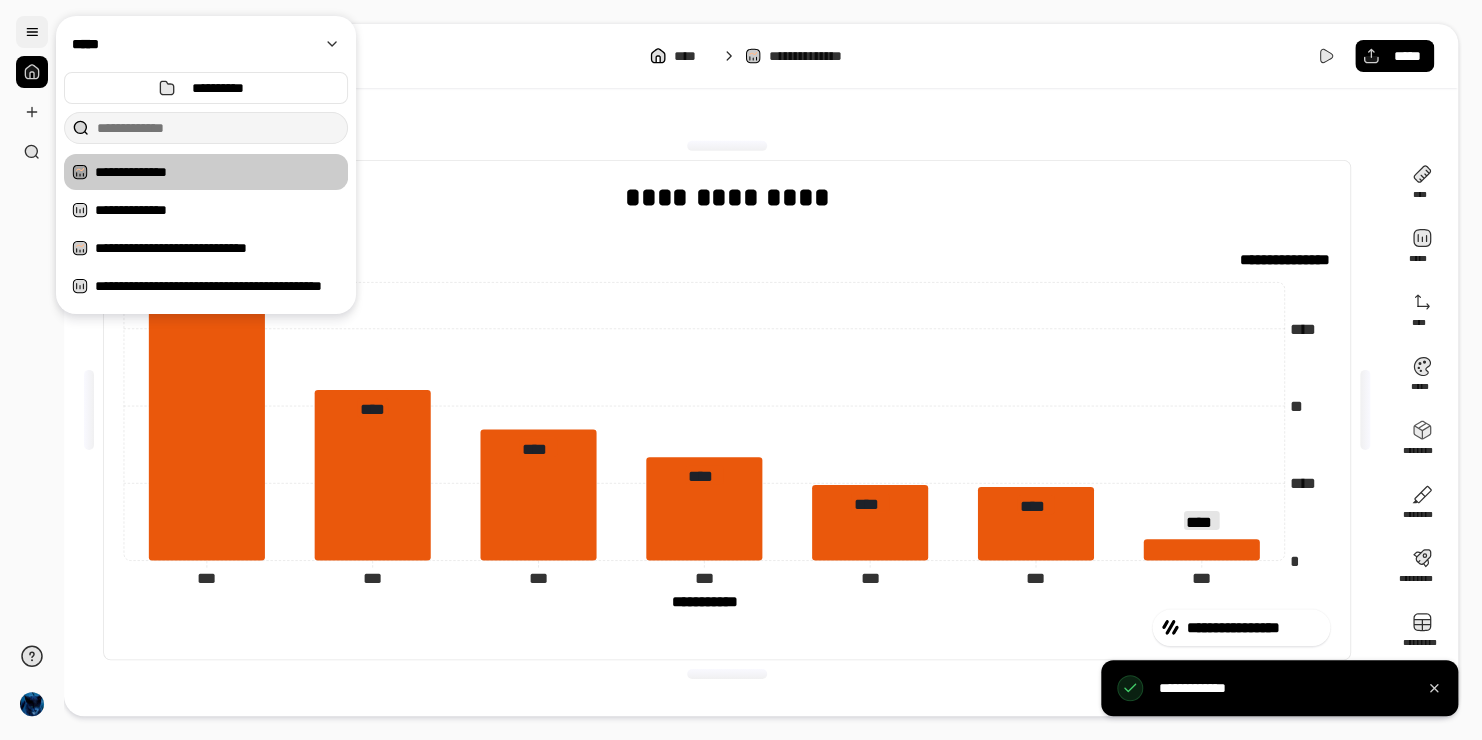 click at bounding box center [32, 32] 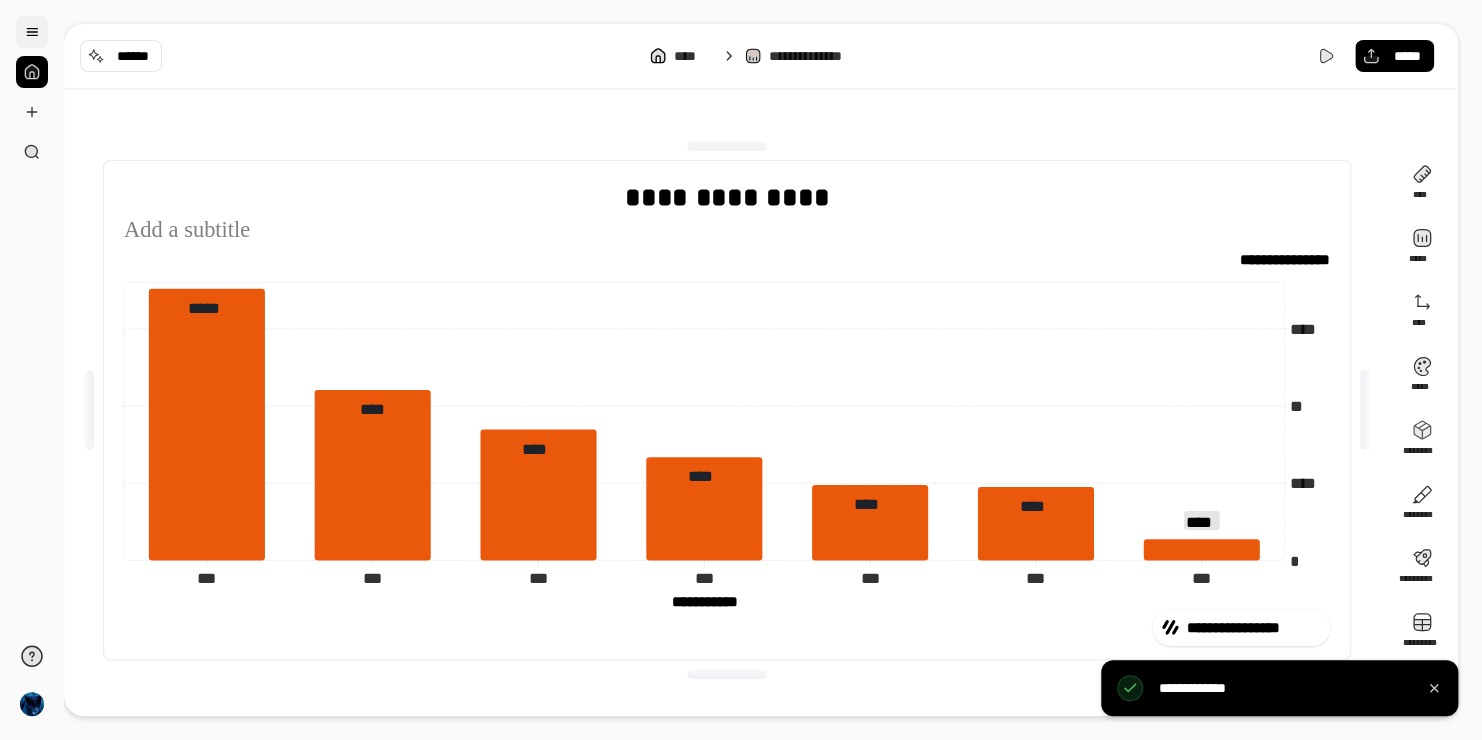 click at bounding box center (32, 32) 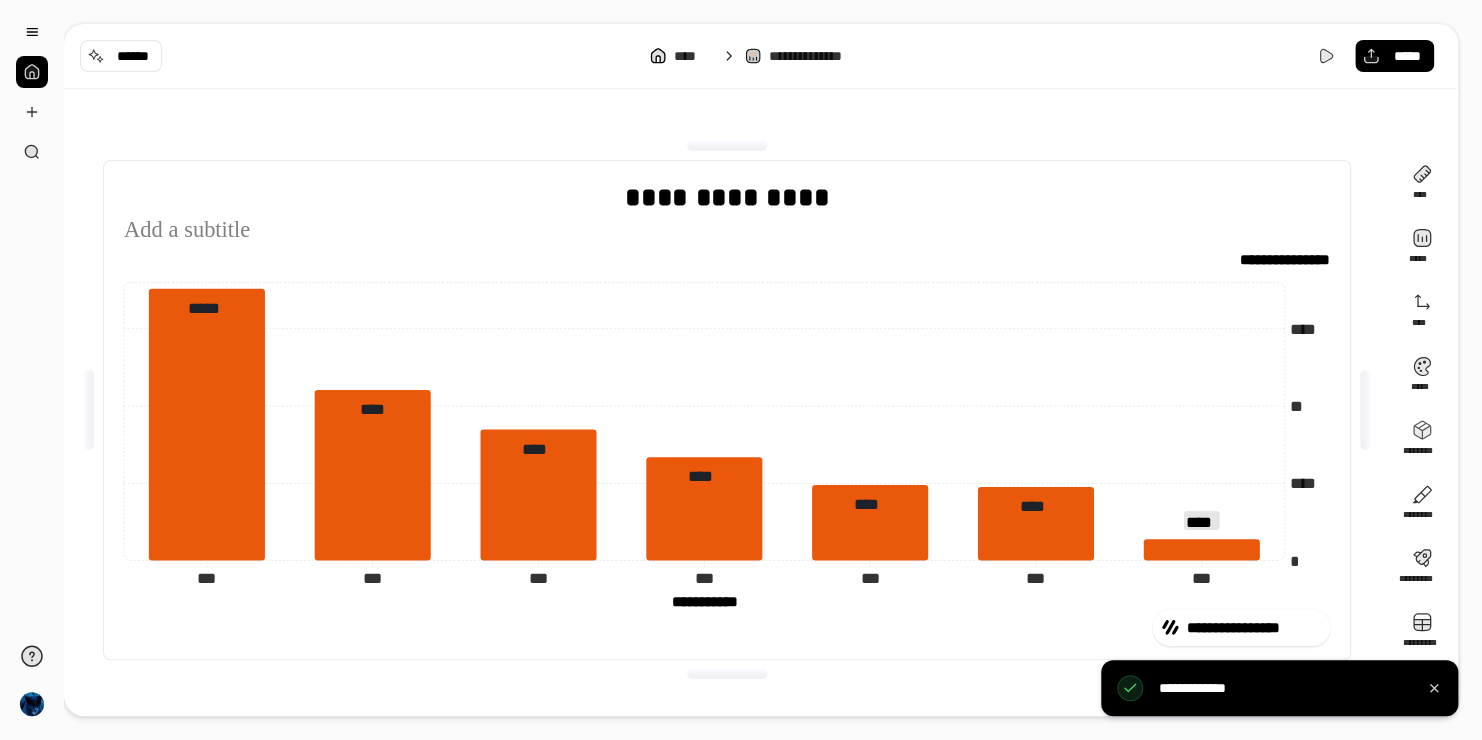 click at bounding box center [32, 72] 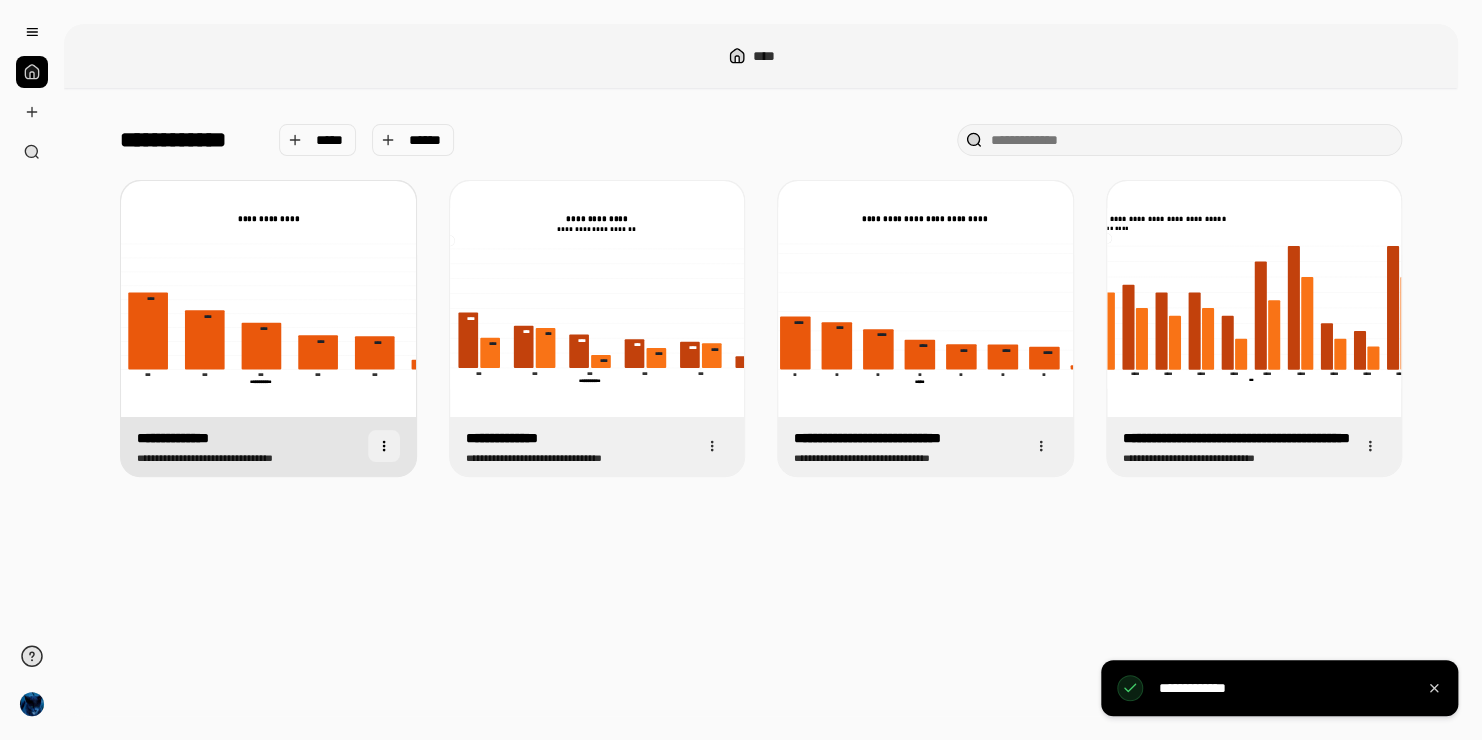 click at bounding box center (384, 446) 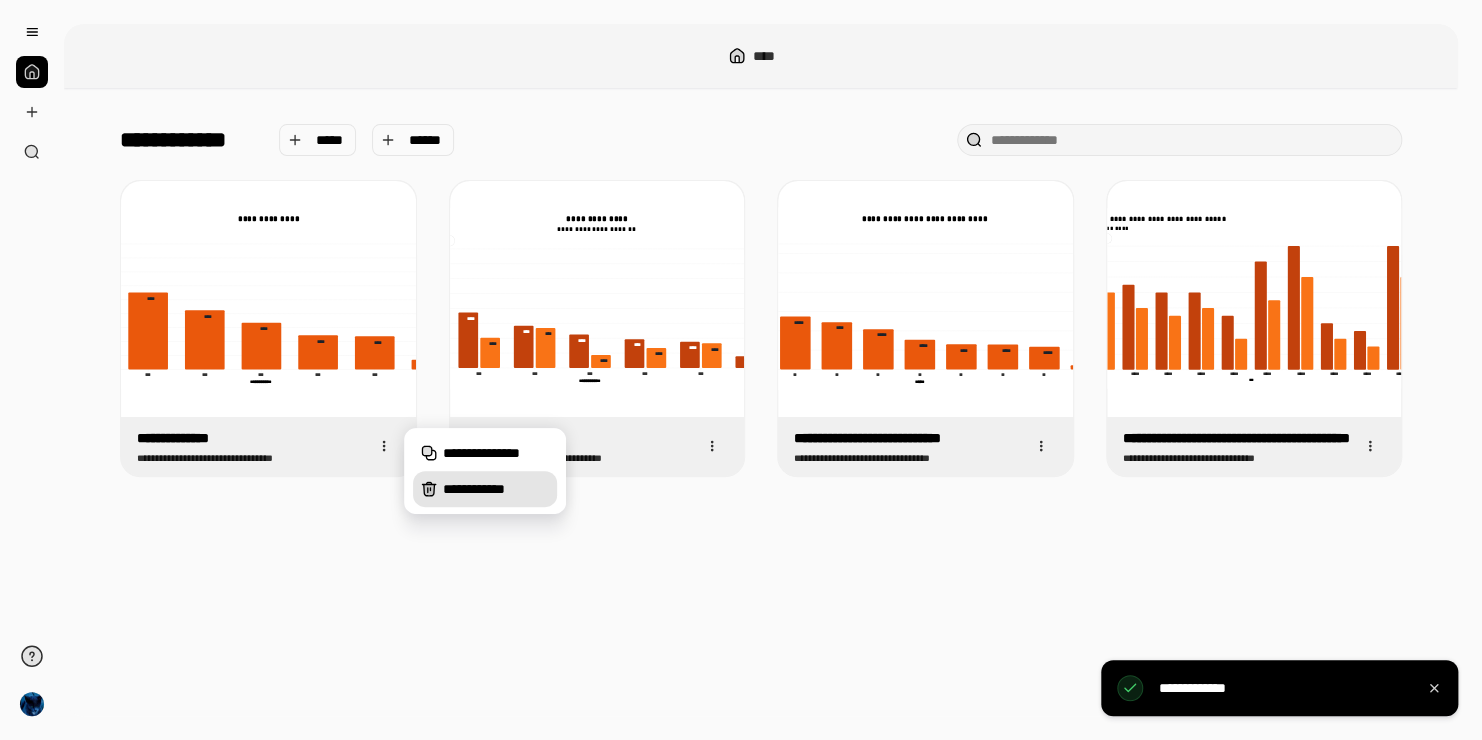 click on "**********" at bounding box center (496, 489) 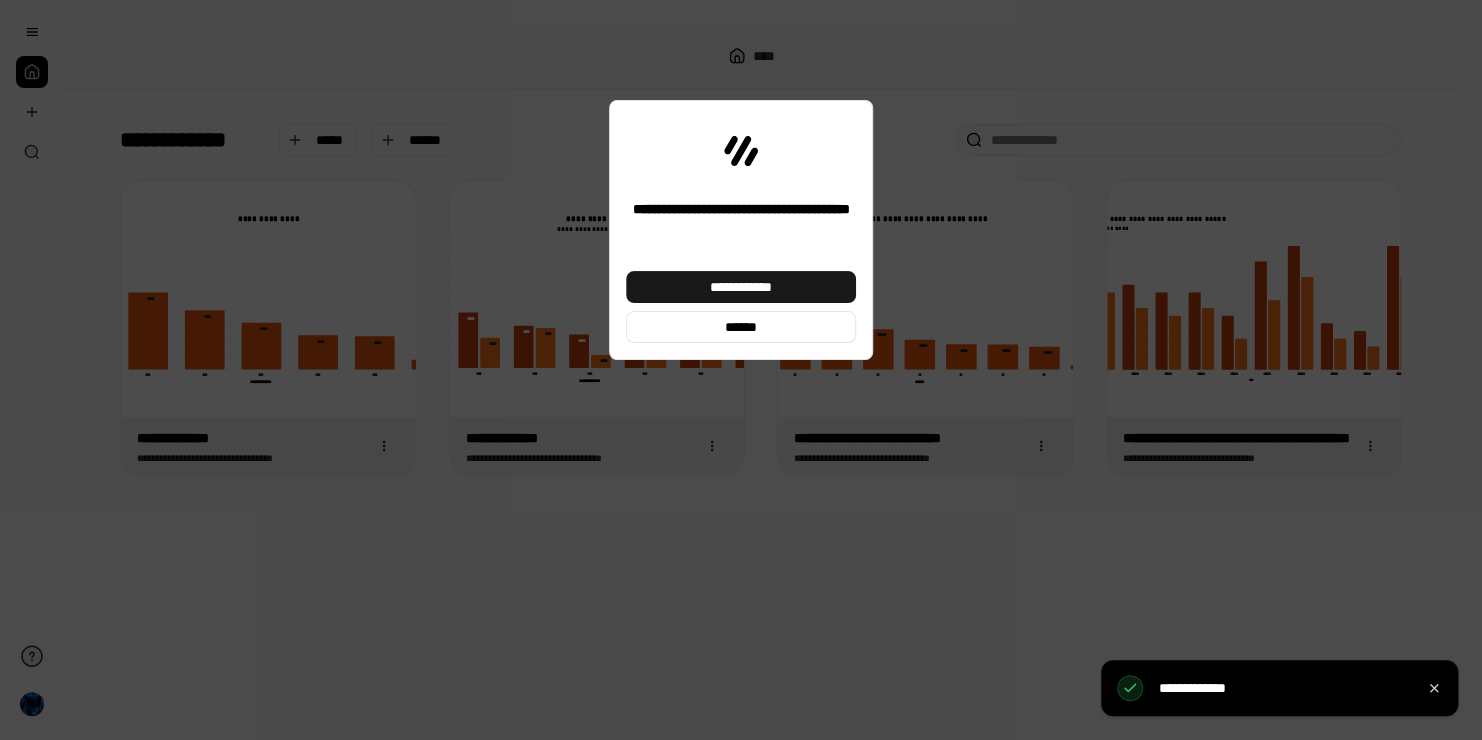 click on "**********" at bounding box center [741, 287] 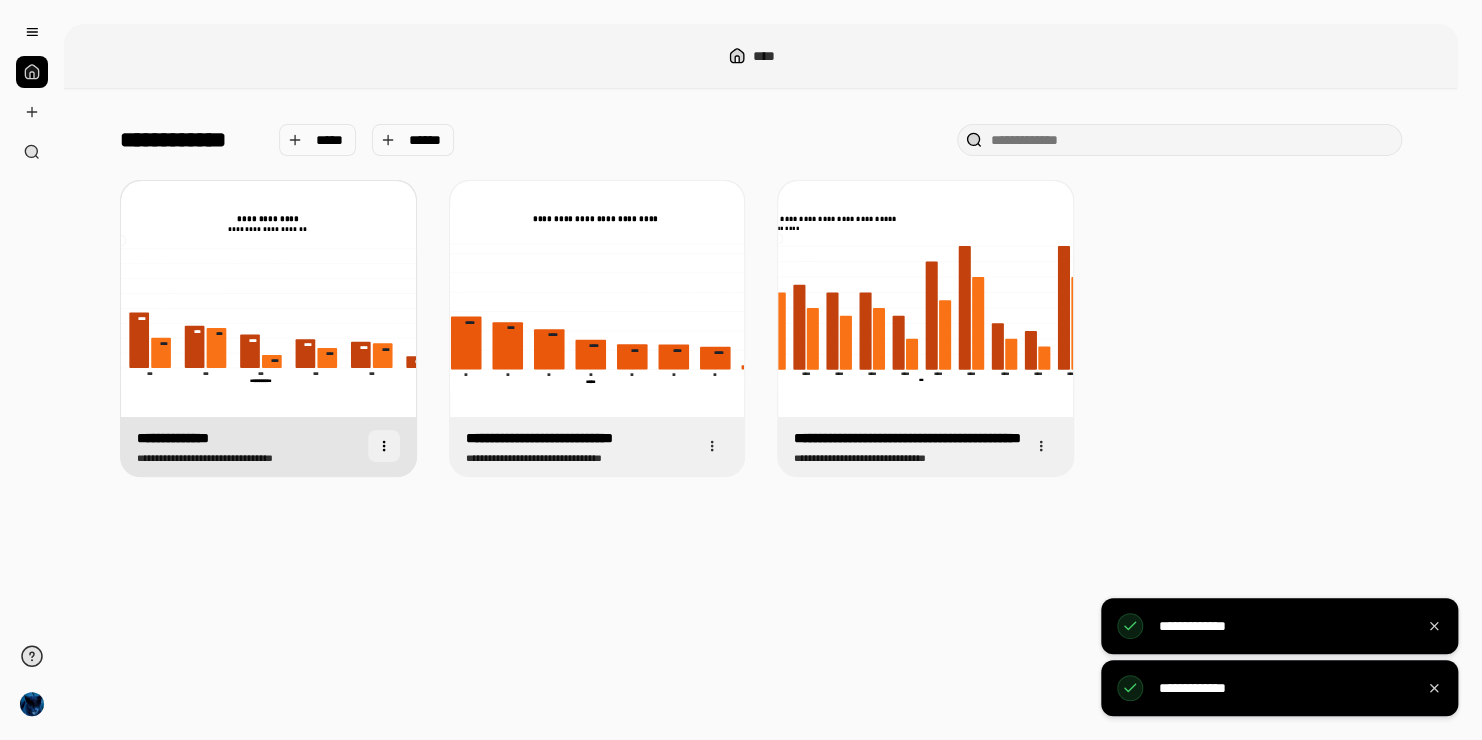 click at bounding box center [384, 446] 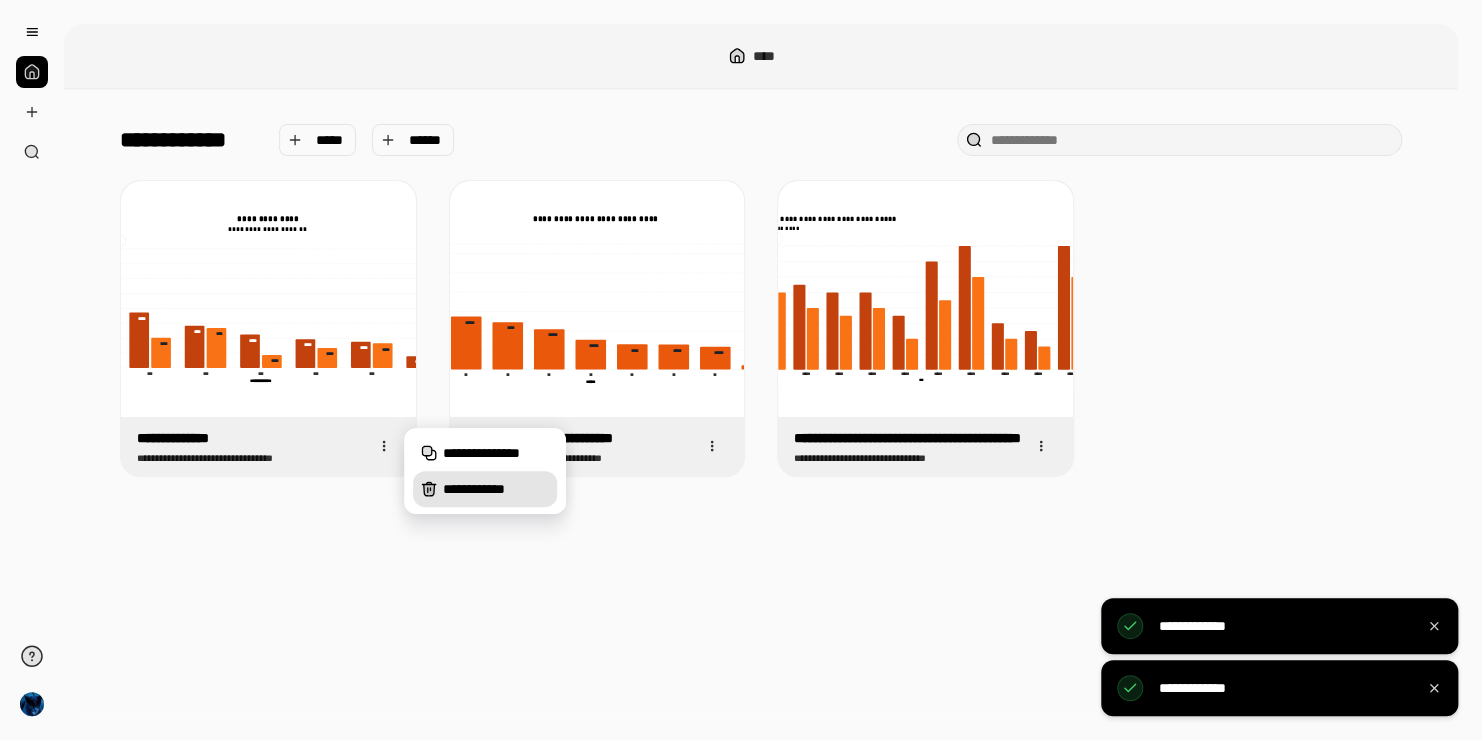 click on "**********" at bounding box center [496, 489] 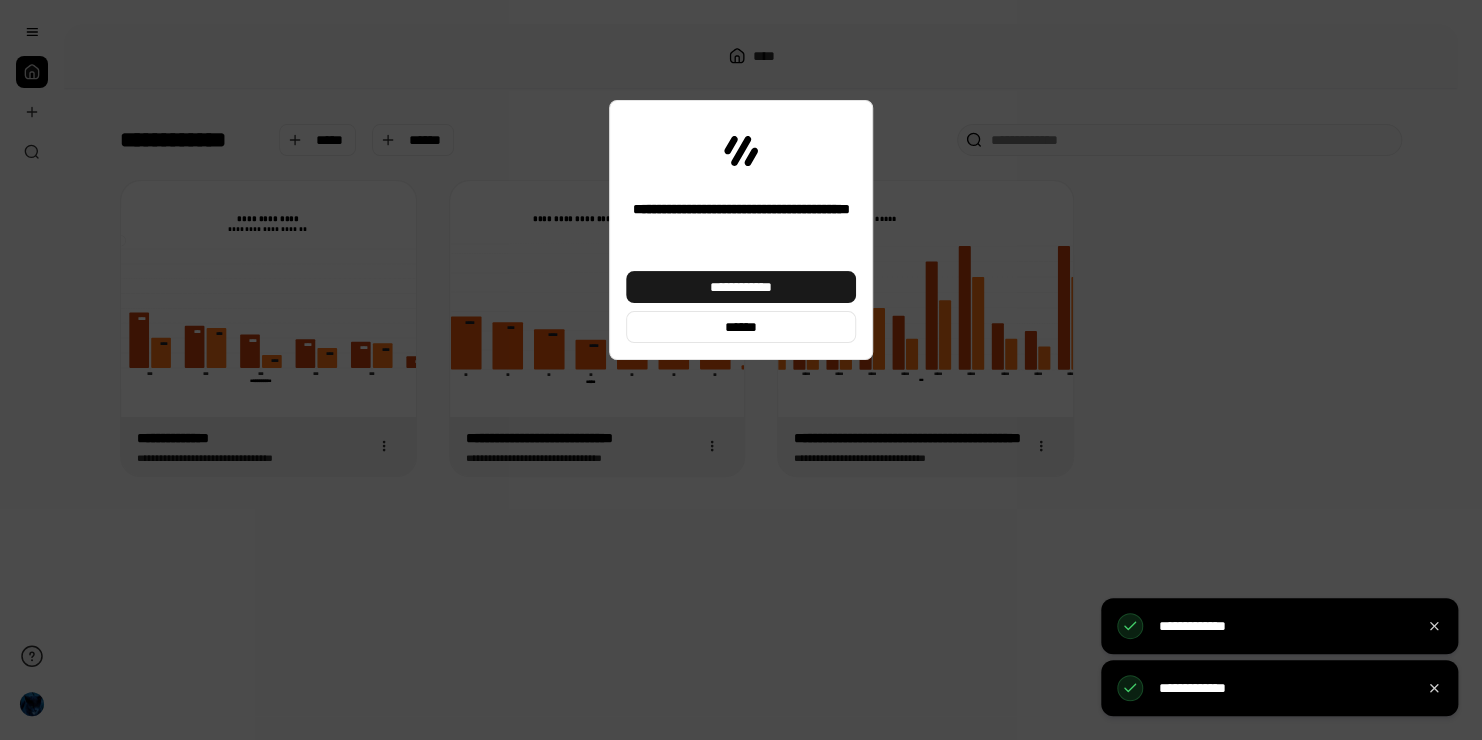 click on "**********" at bounding box center [741, 287] 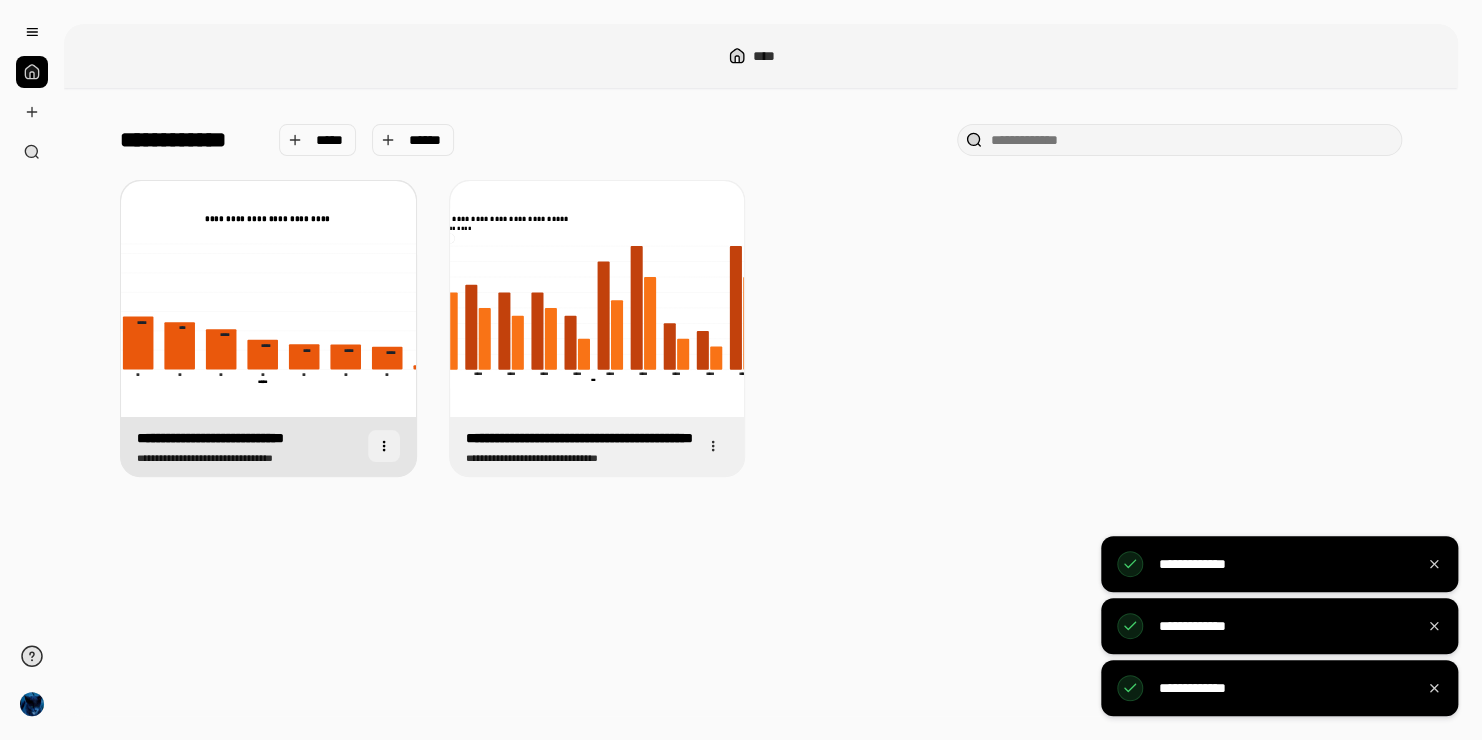 click at bounding box center [384, 446] 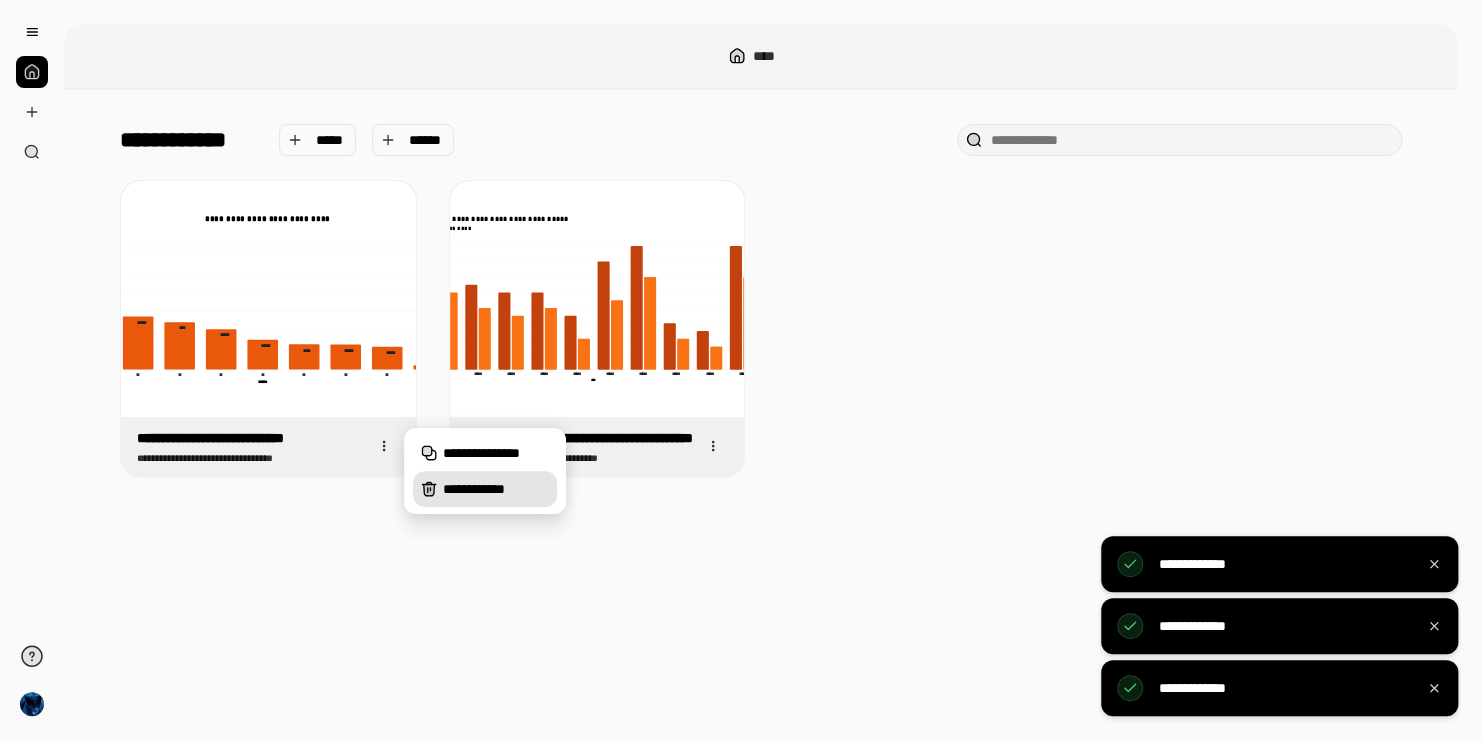 click on "**********" at bounding box center (496, 489) 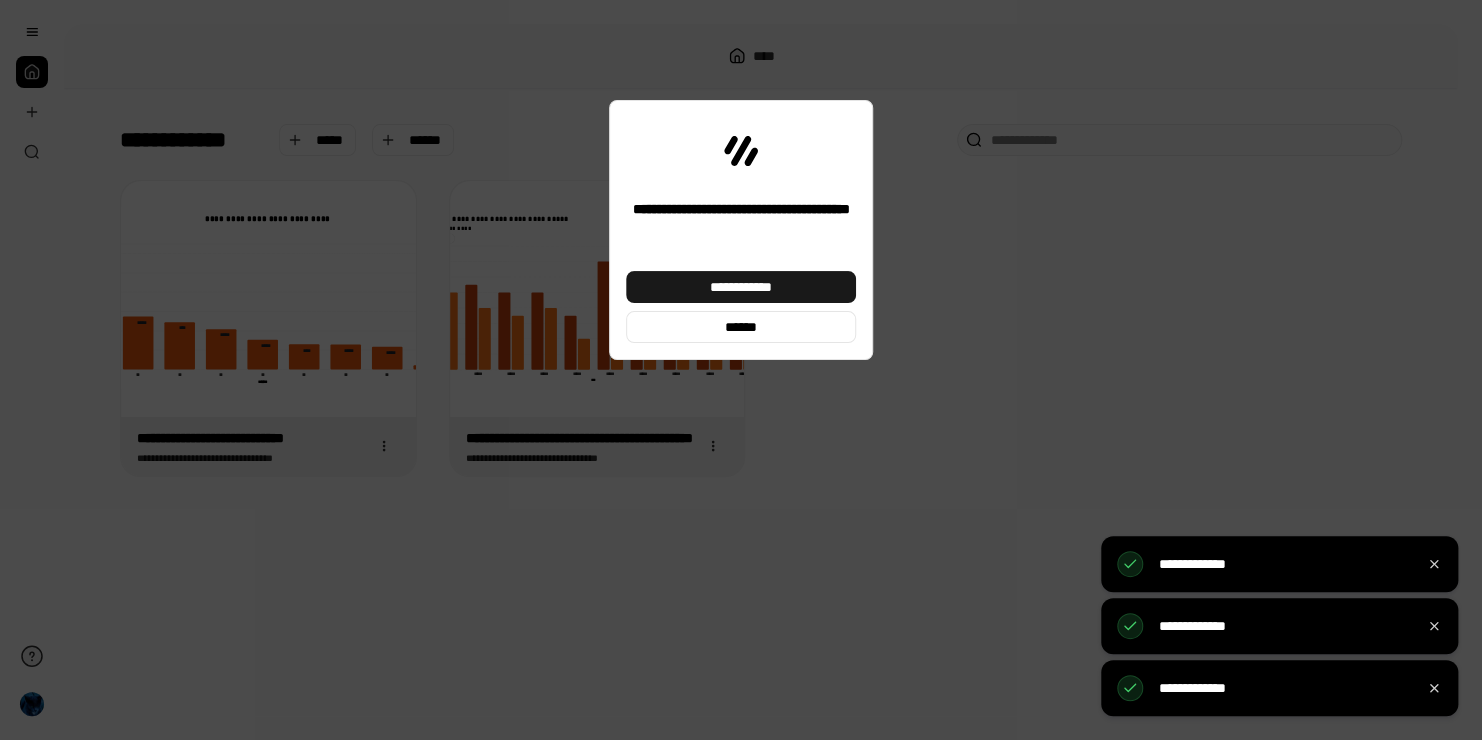 click on "**********" at bounding box center (741, 287) 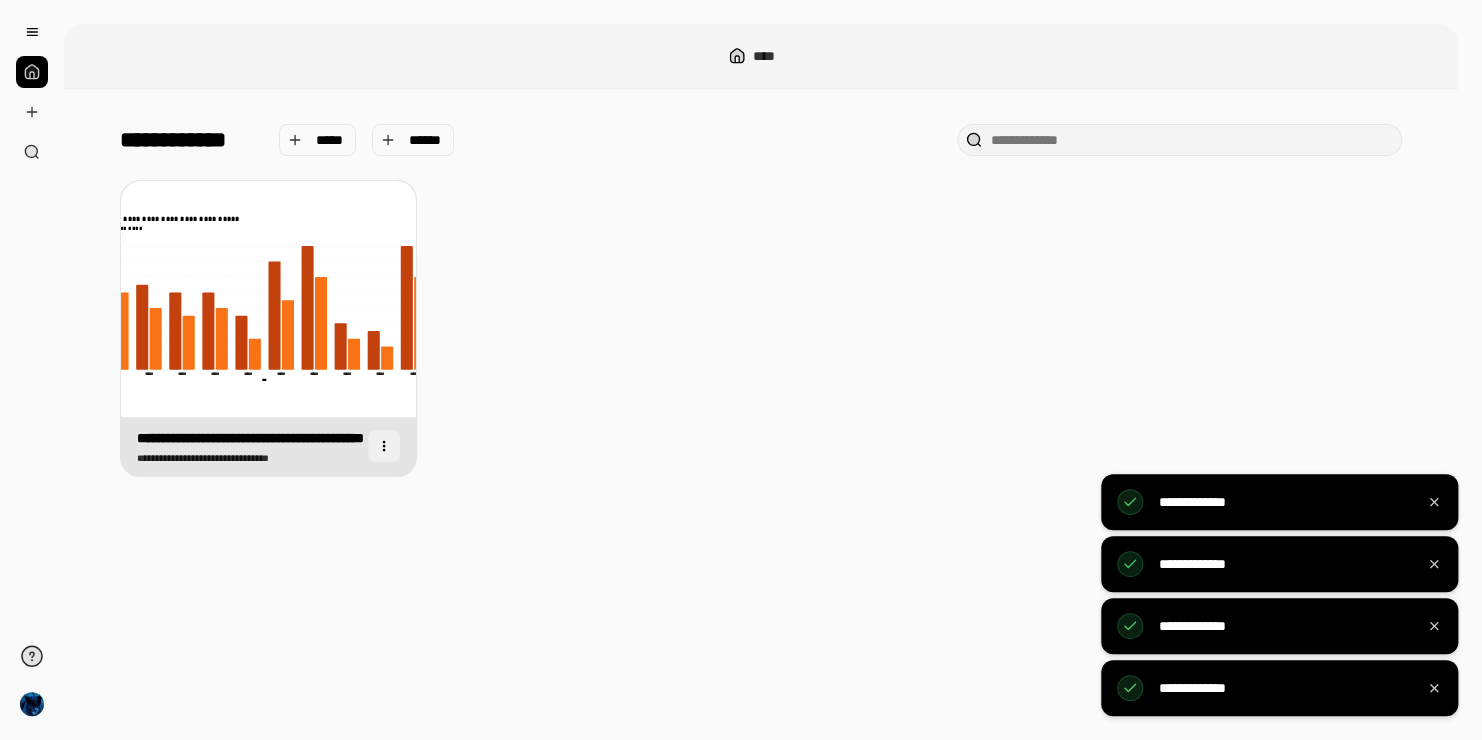 click at bounding box center [384, 446] 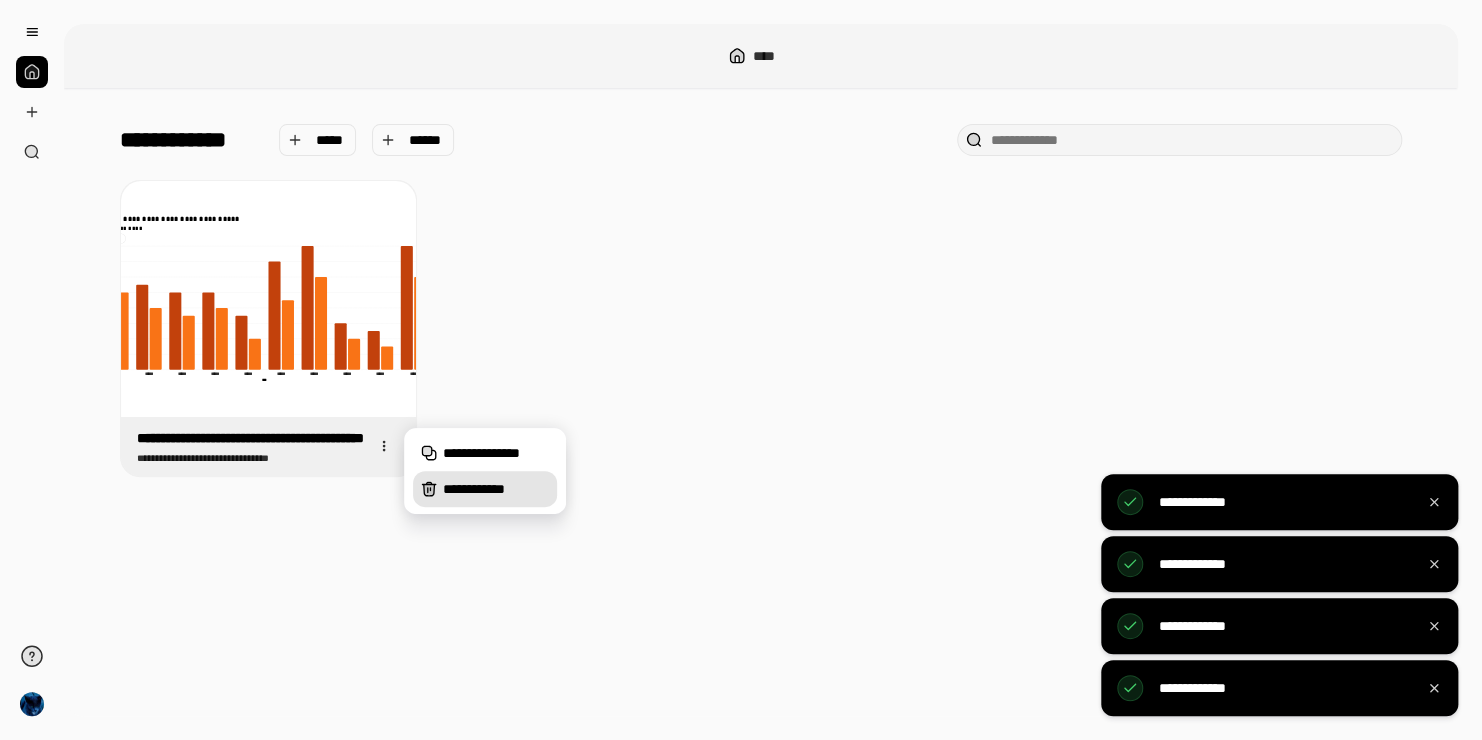 click on "**********" at bounding box center [485, 489] 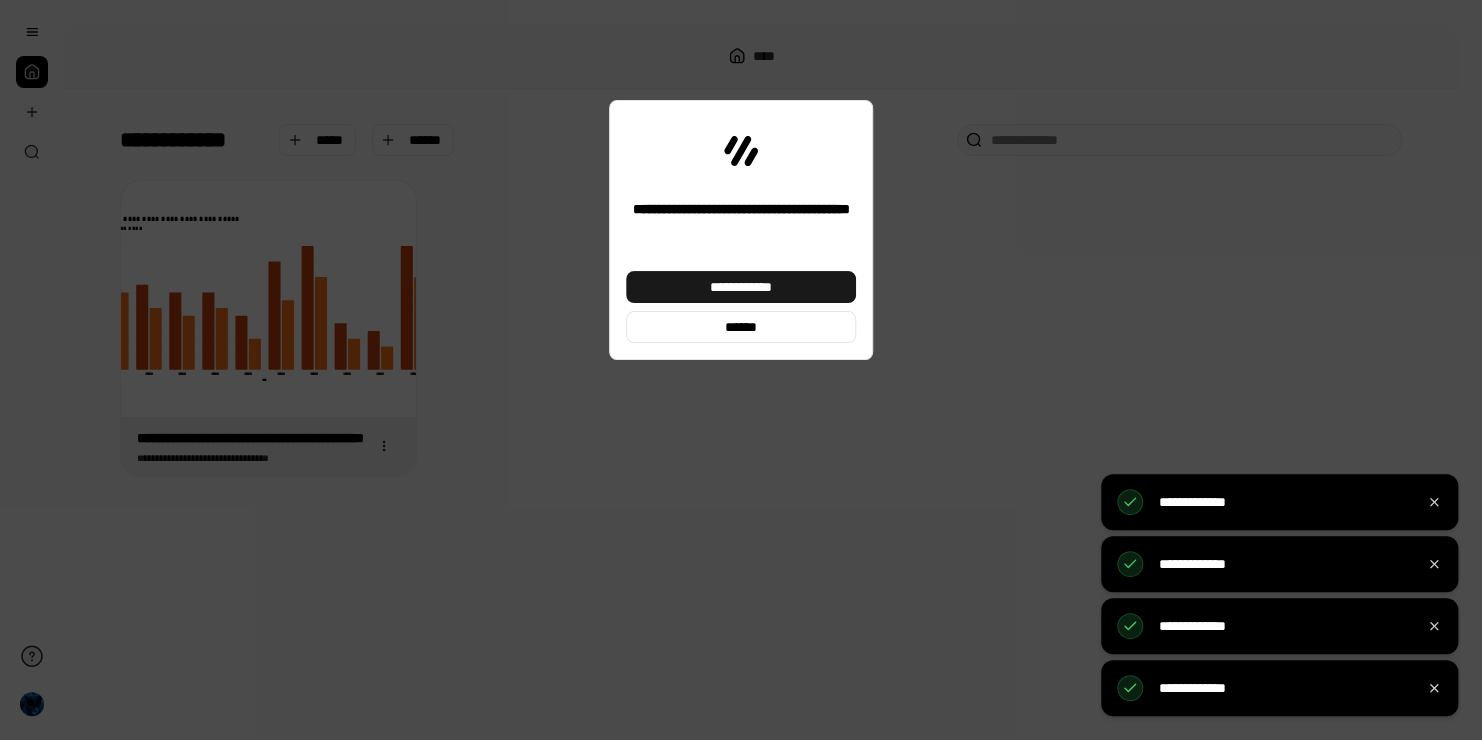 click on "**********" at bounding box center [741, 287] 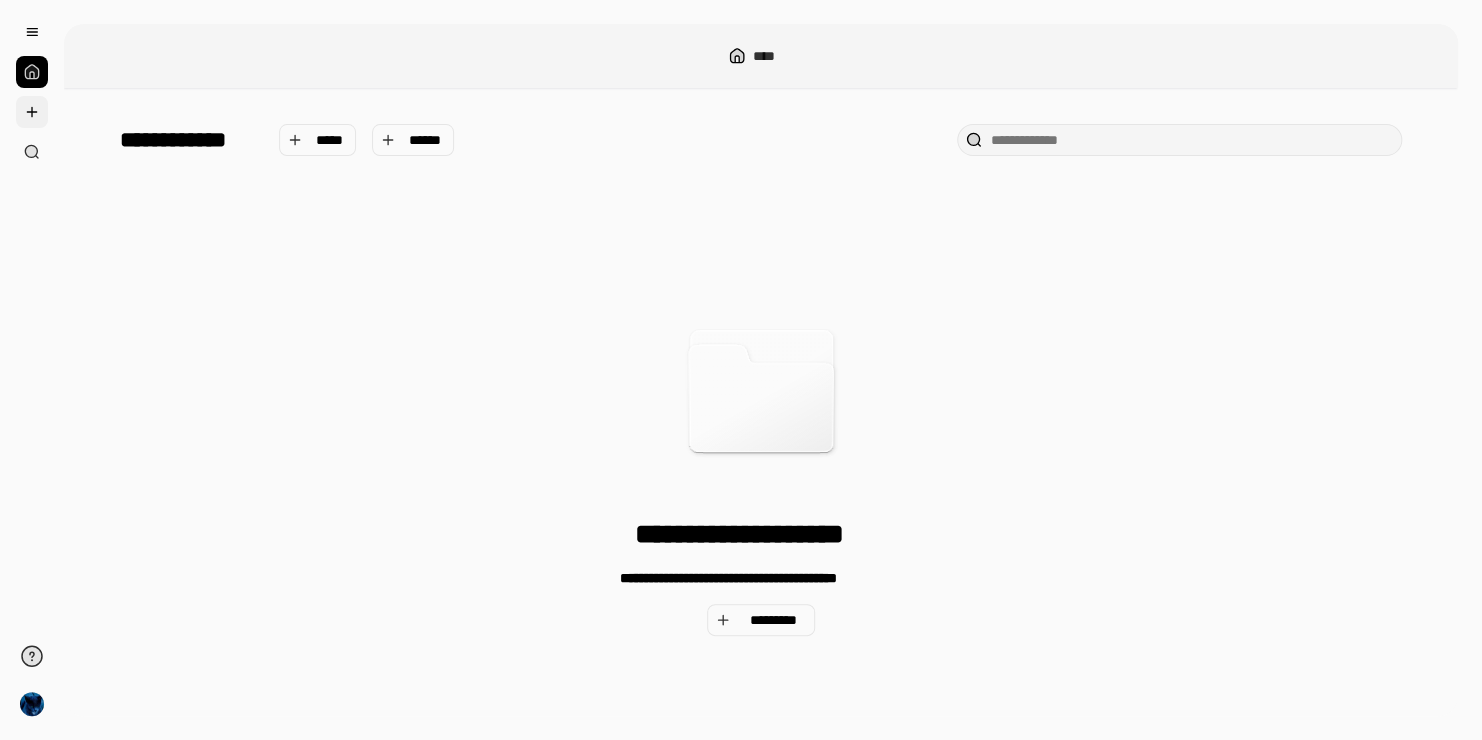 click at bounding box center [32, 112] 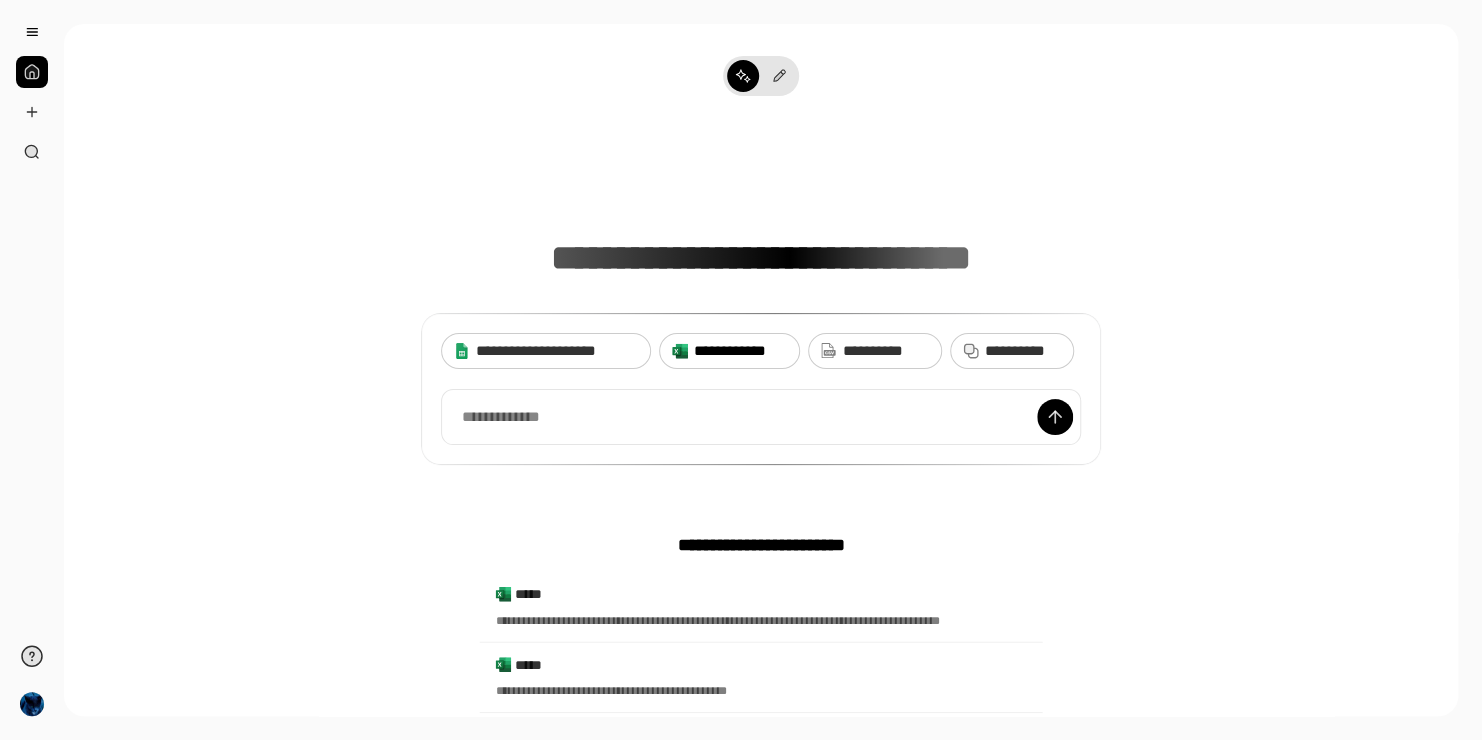 click on "**********" at bounding box center (740, 351) 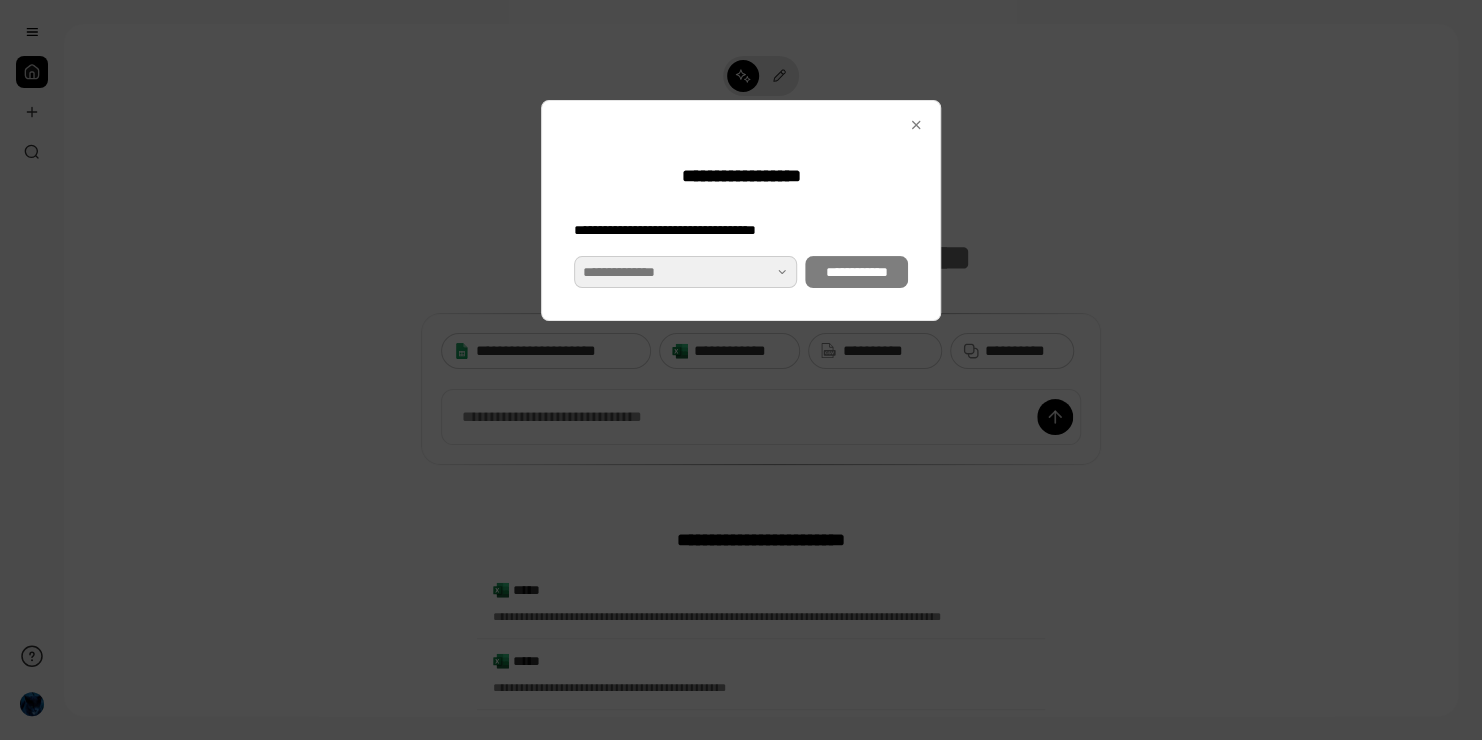 click at bounding box center (685, 272) 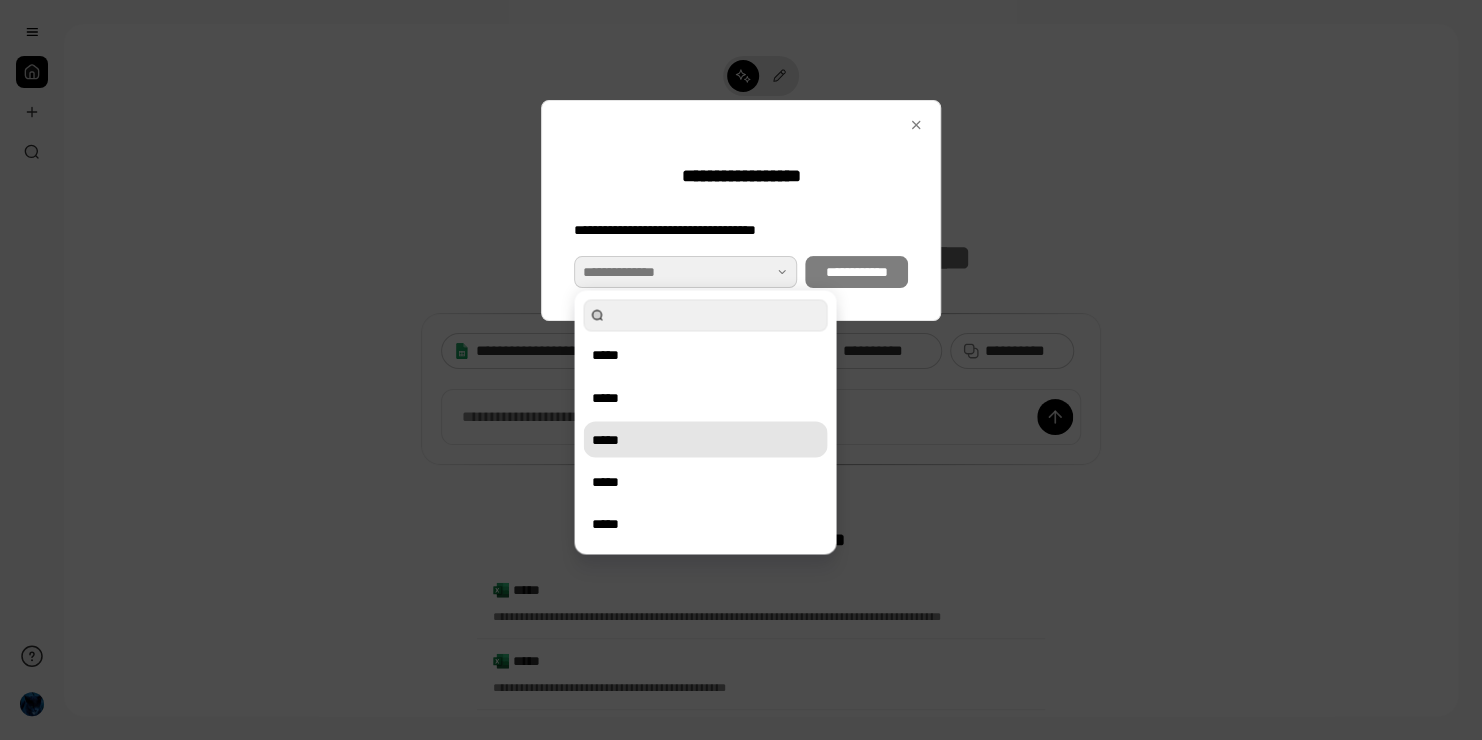 drag, startPoint x: 644, startPoint y: 443, endPoint x: 682, endPoint y: 400, distance: 57.384666 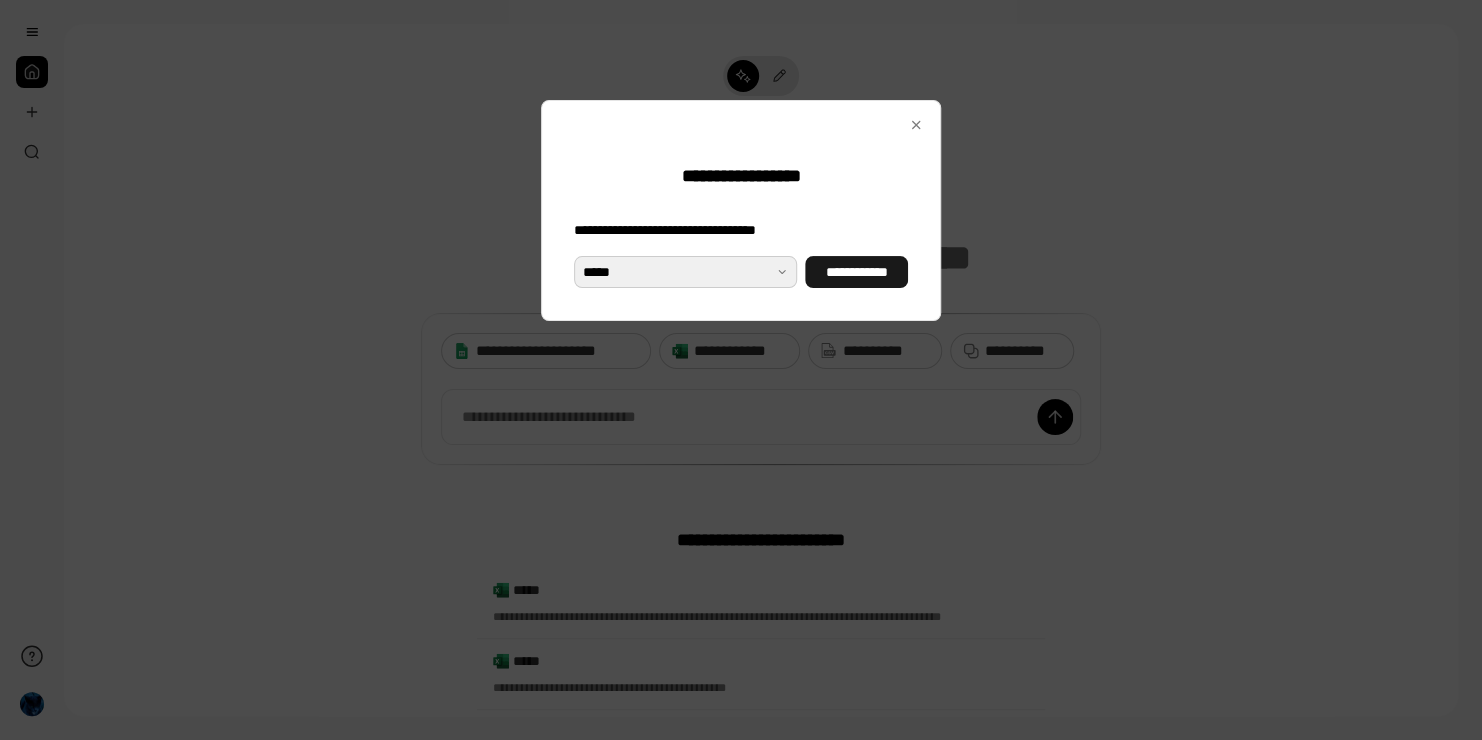 click on "**********" at bounding box center [856, 272] 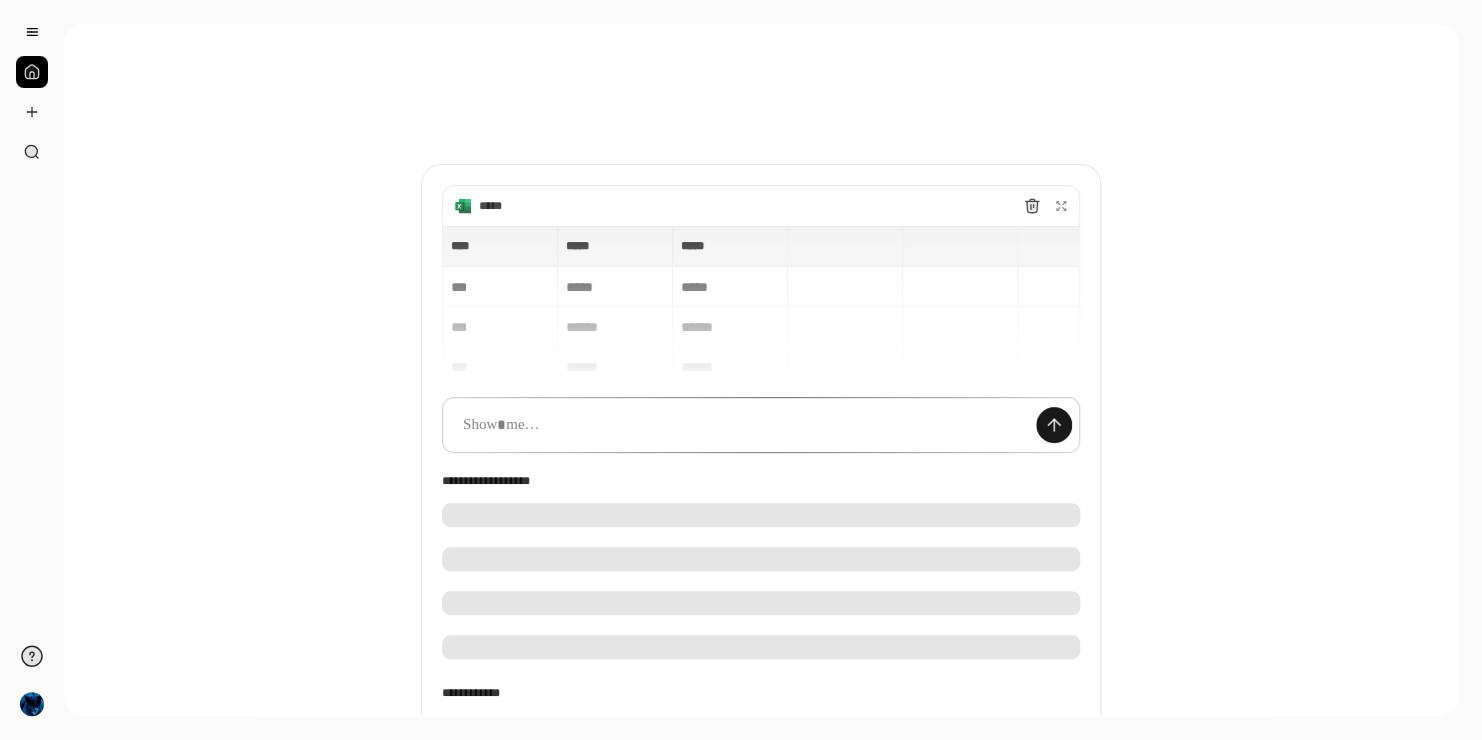 click at bounding box center [1054, 425] 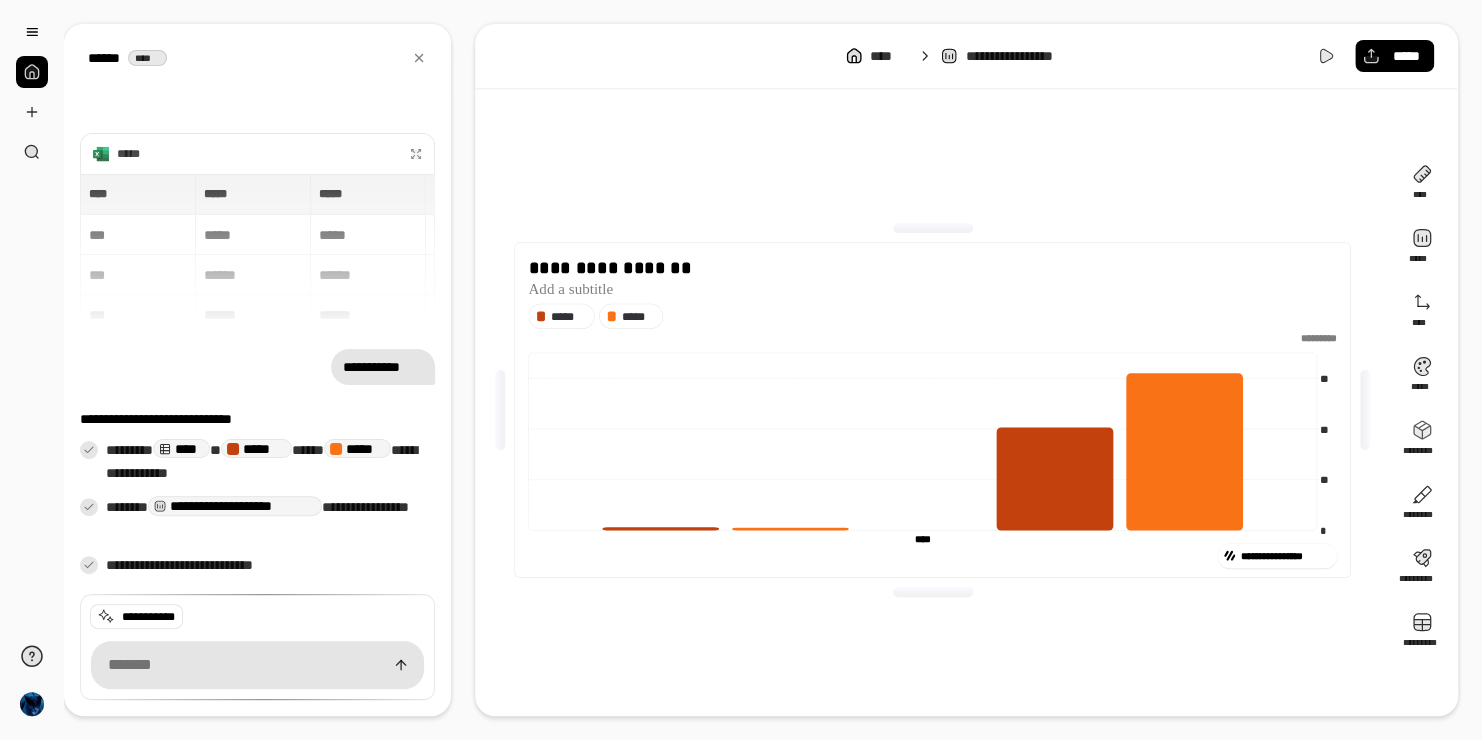 click on "**********" at bounding box center (761, 370) 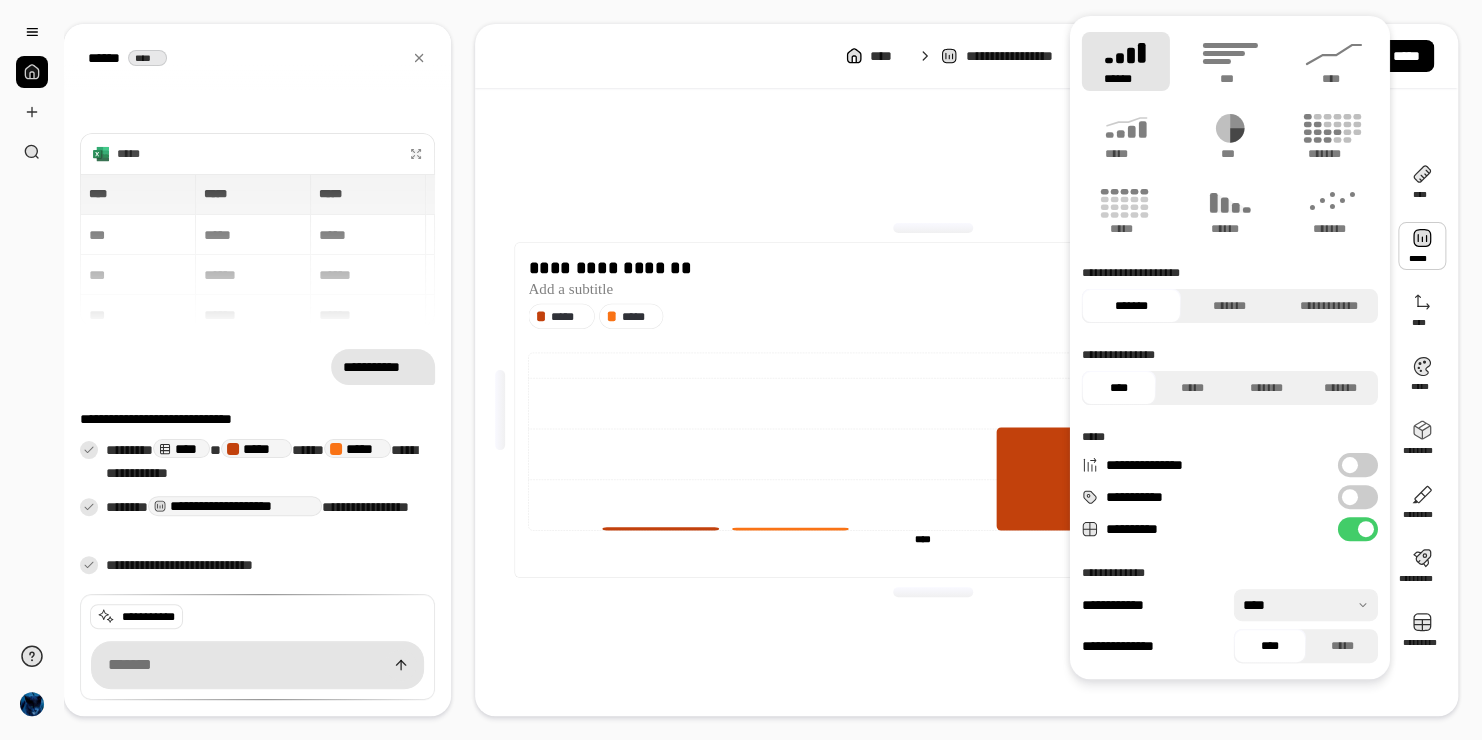 click at bounding box center (1422, 246) 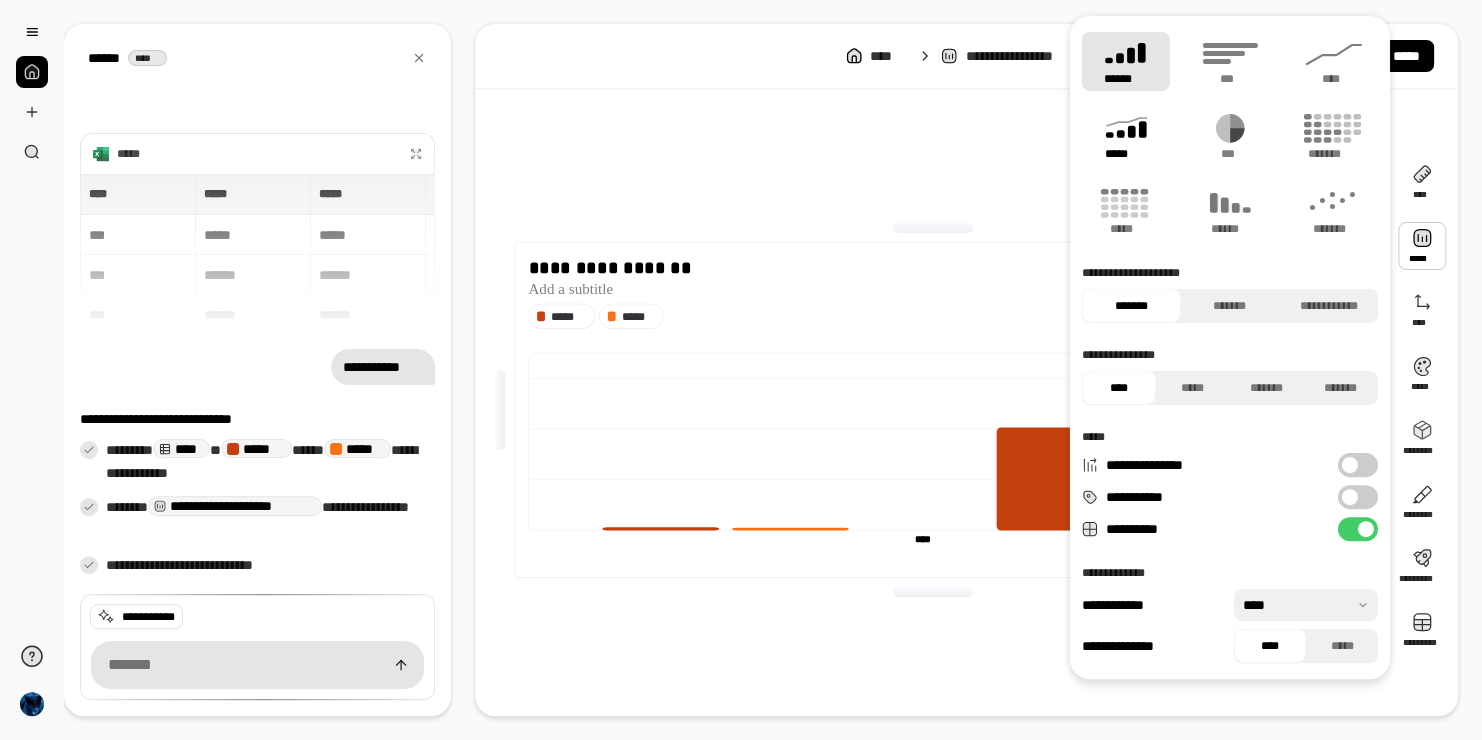 click 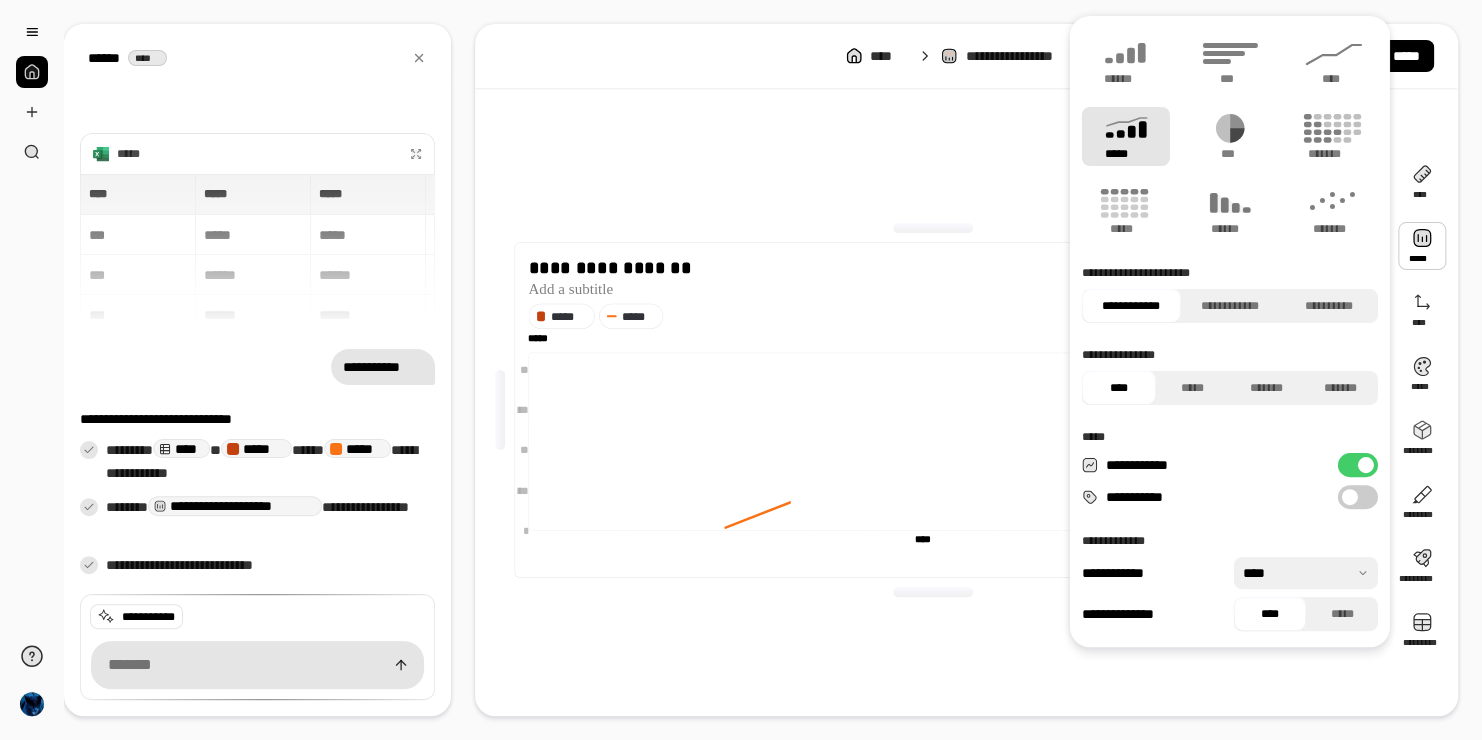 type on "*****" 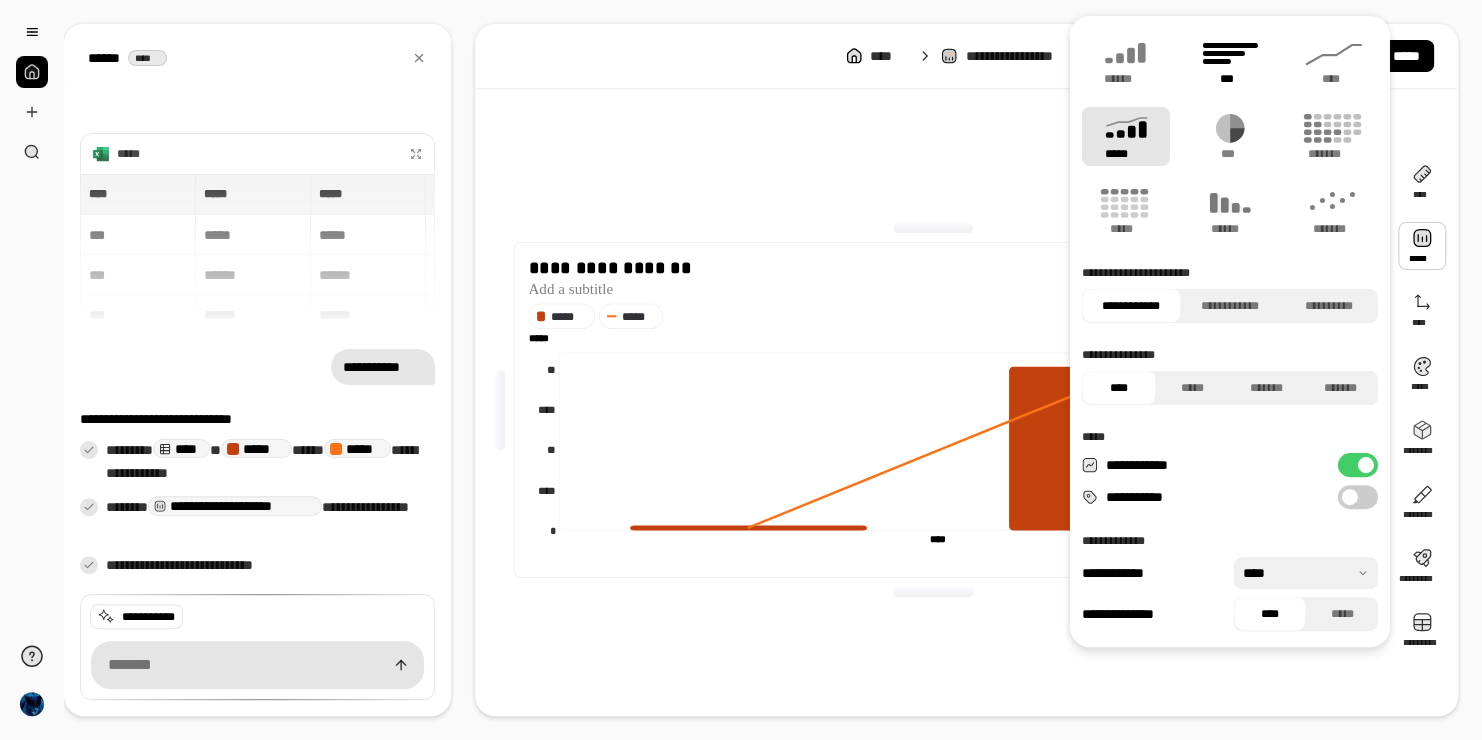 click 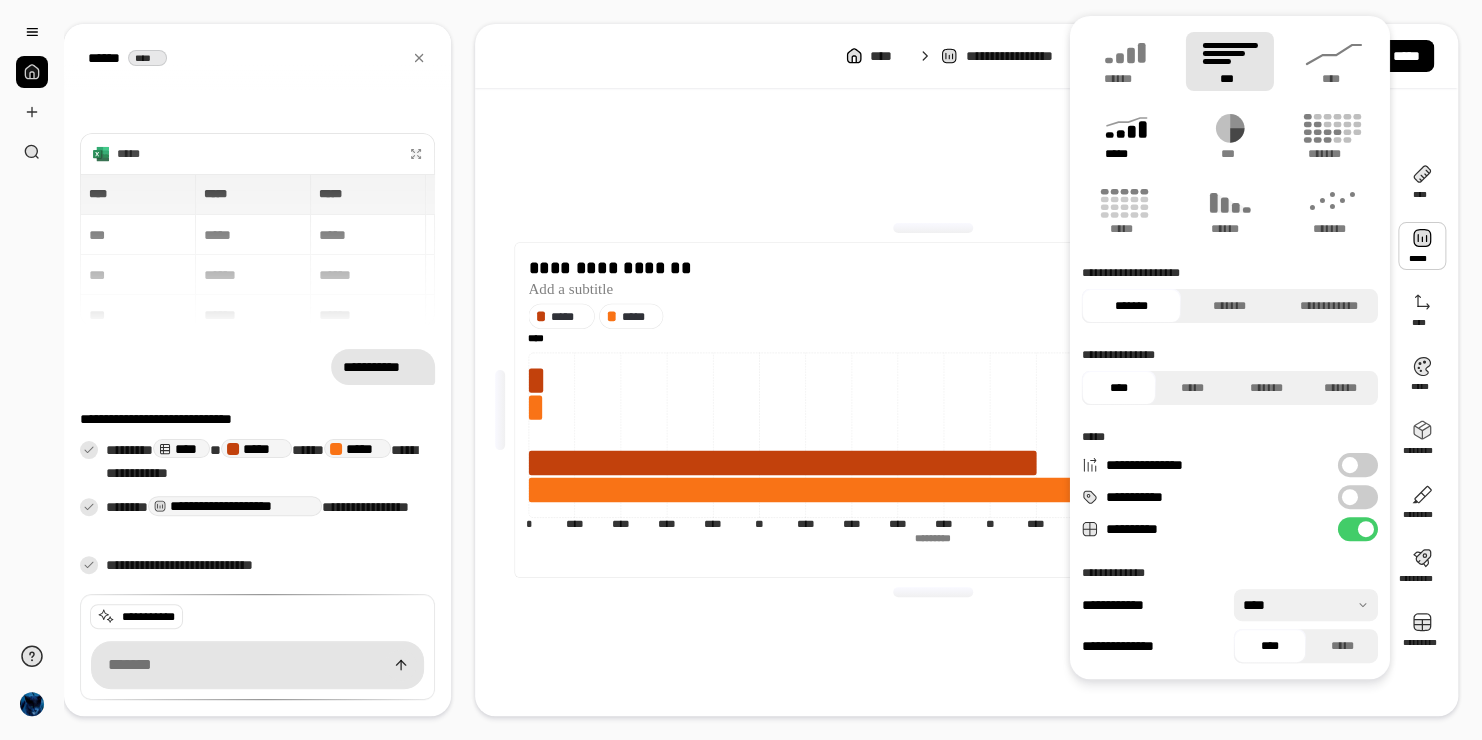 click 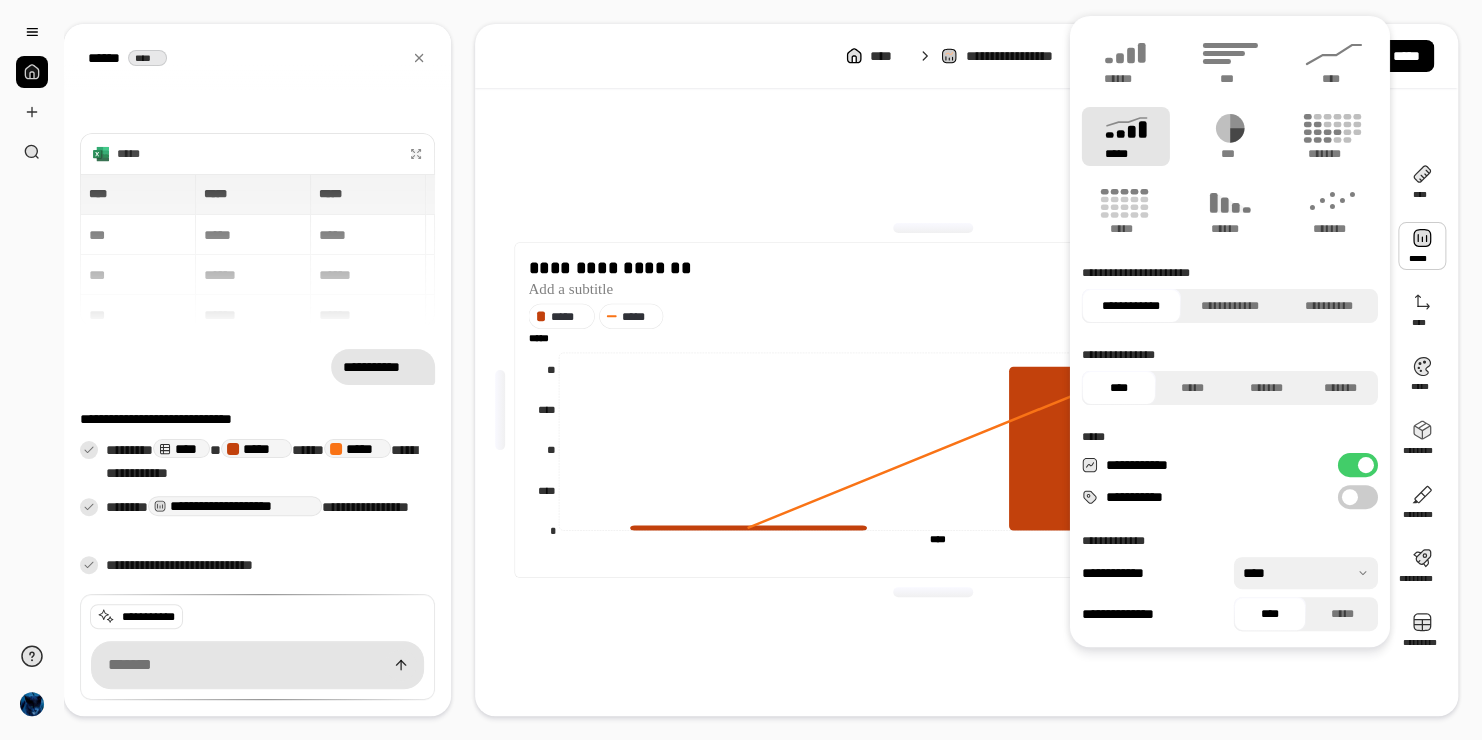 type on "*****" 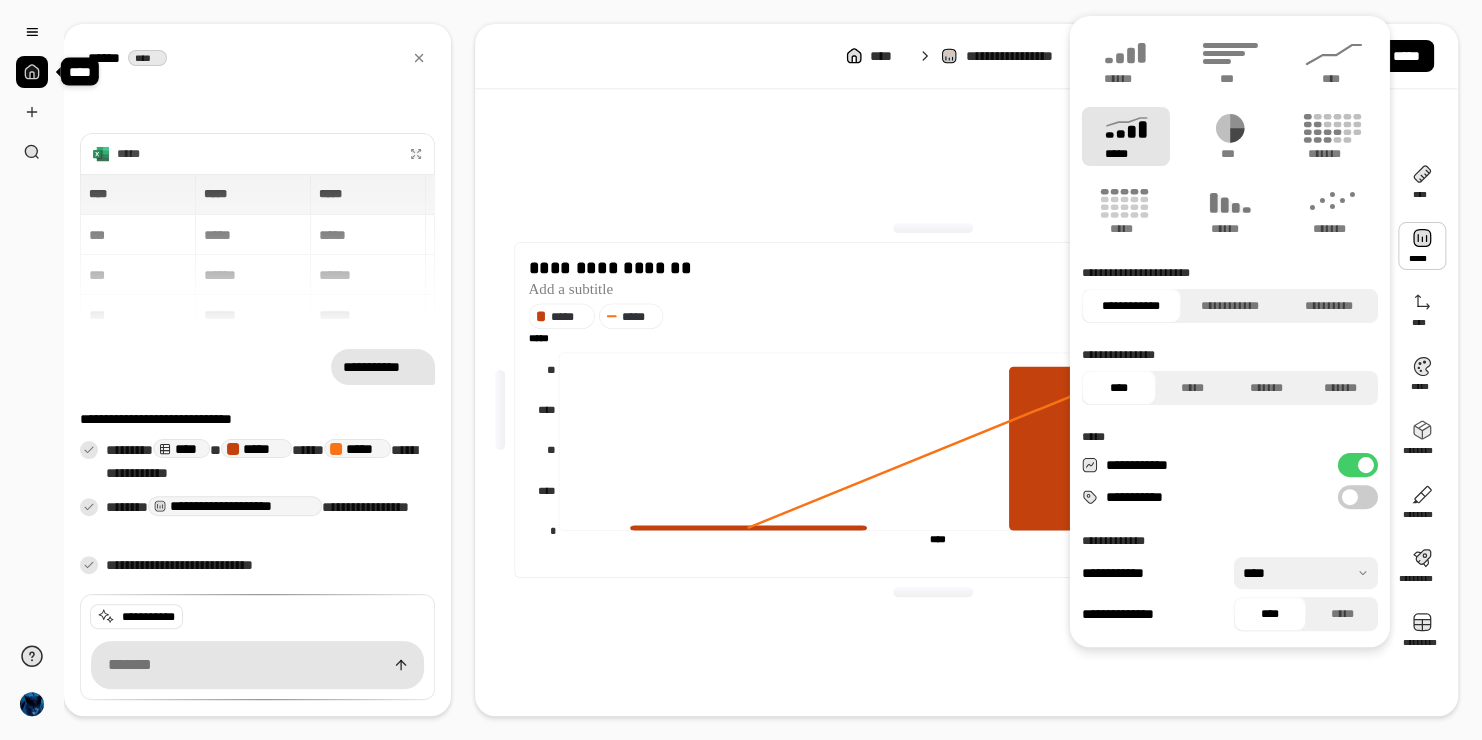 click at bounding box center [32, 72] 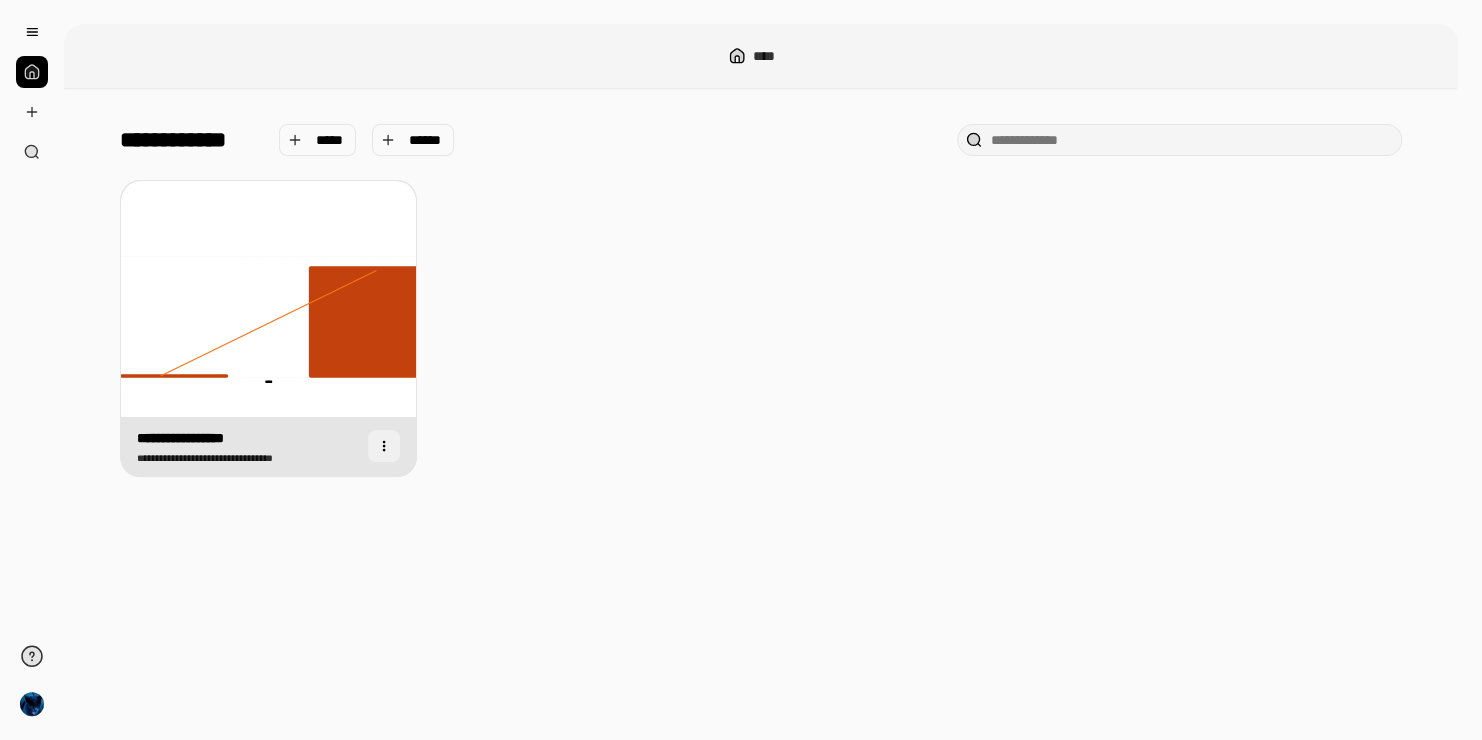 click at bounding box center [384, 446] 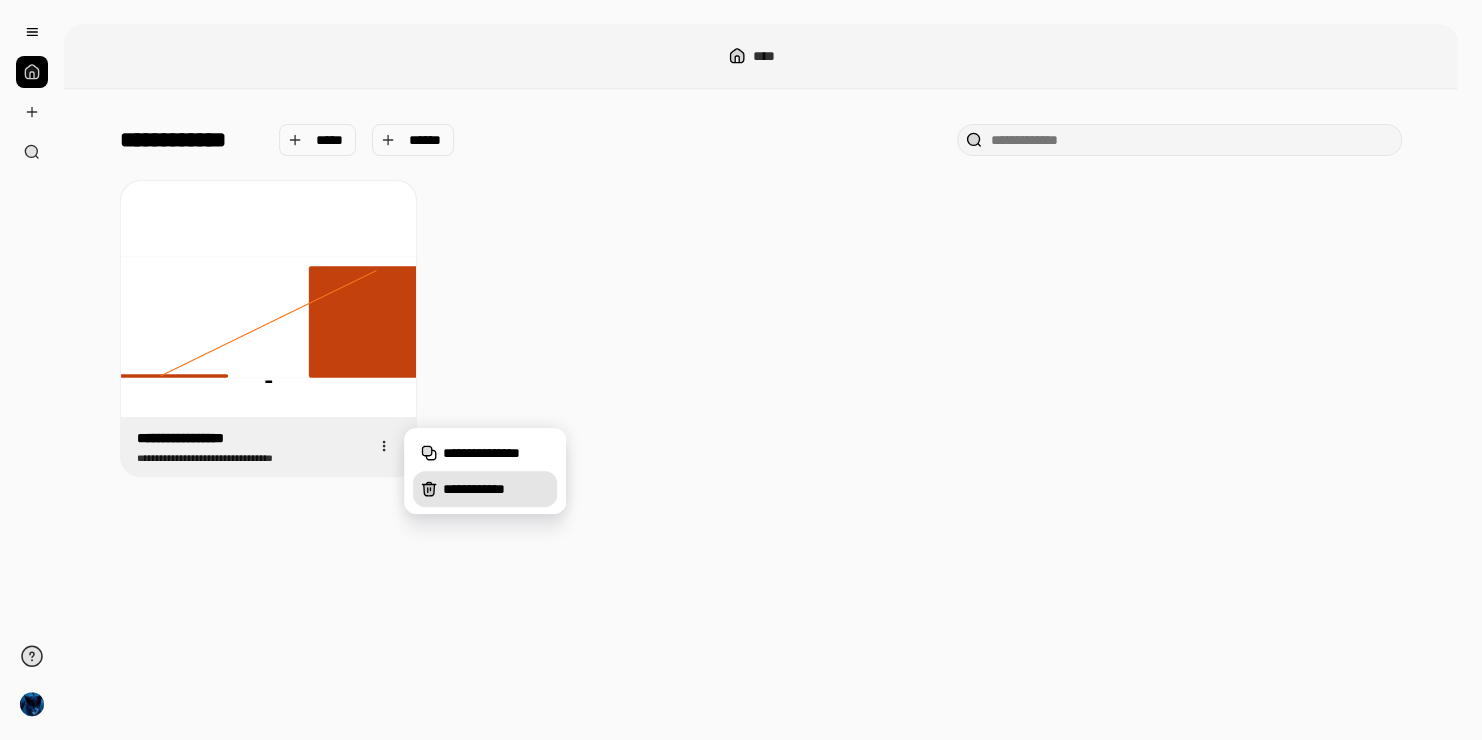 click on "**********" at bounding box center [496, 489] 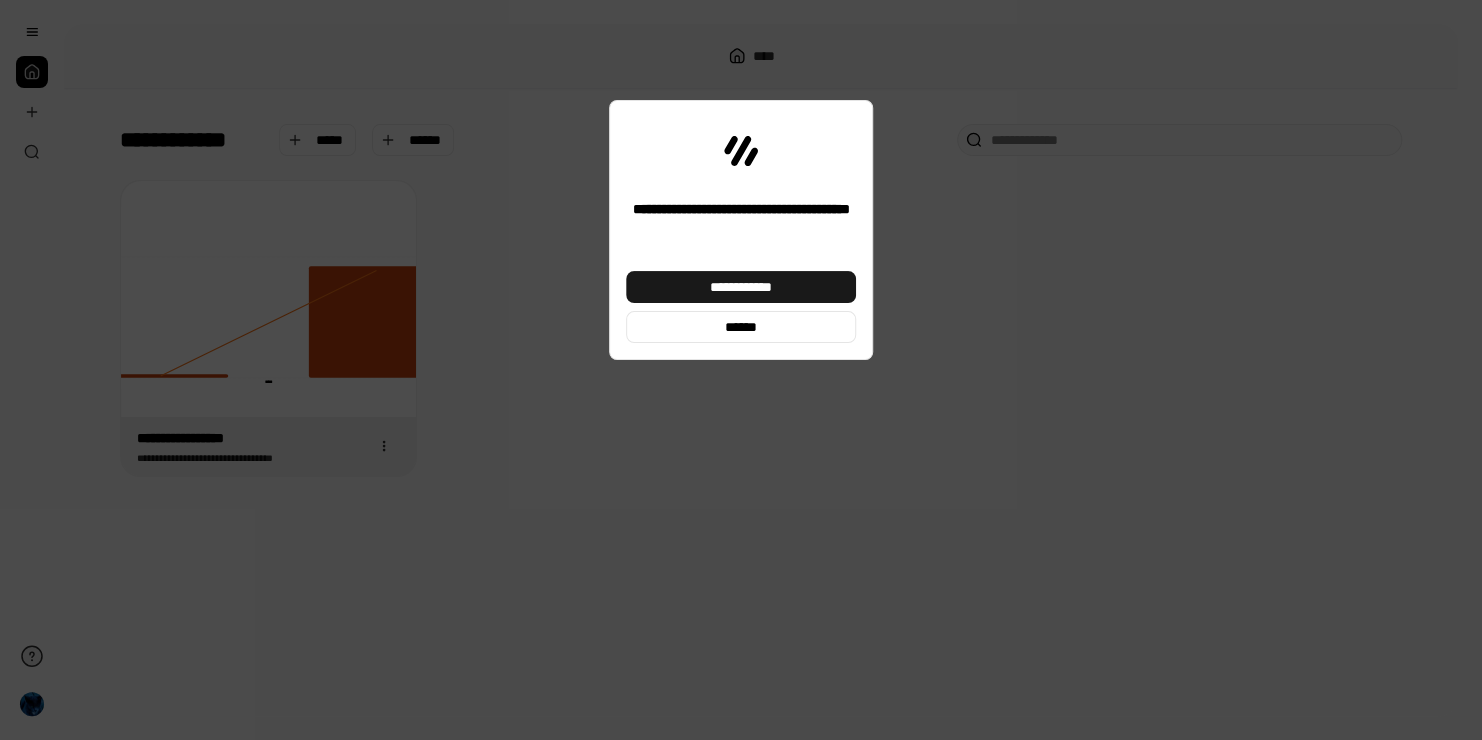 click on "**********" at bounding box center (741, 287) 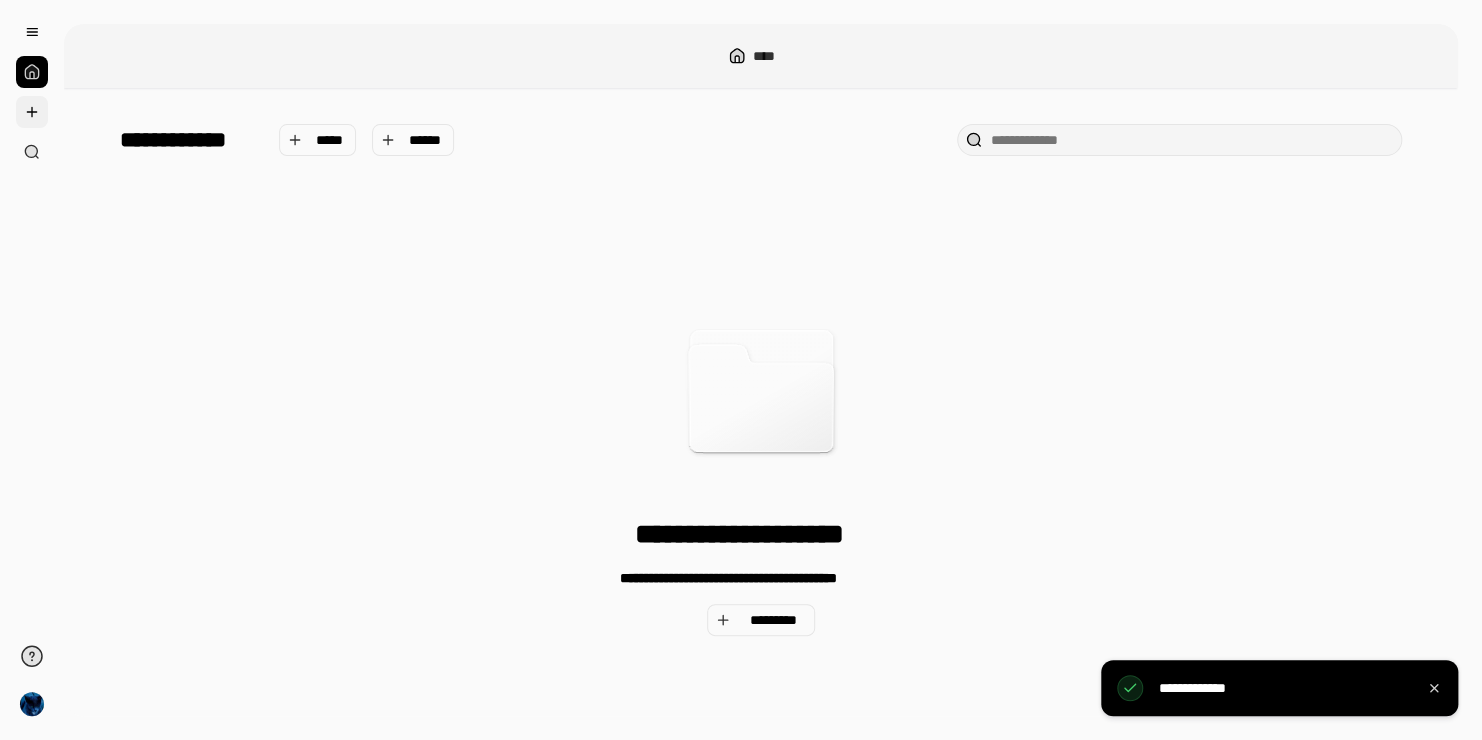 click at bounding box center [32, 112] 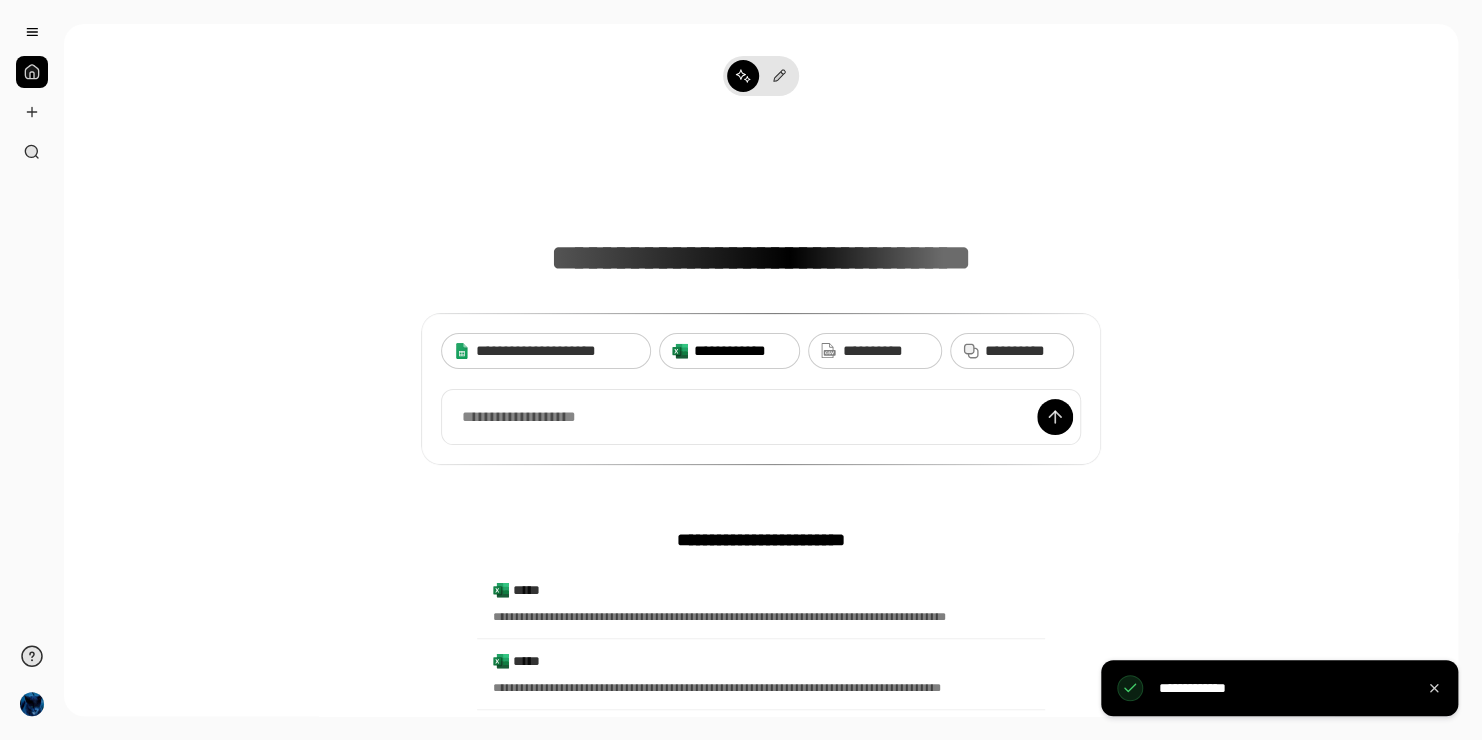 click on "**********" at bounding box center [740, 351] 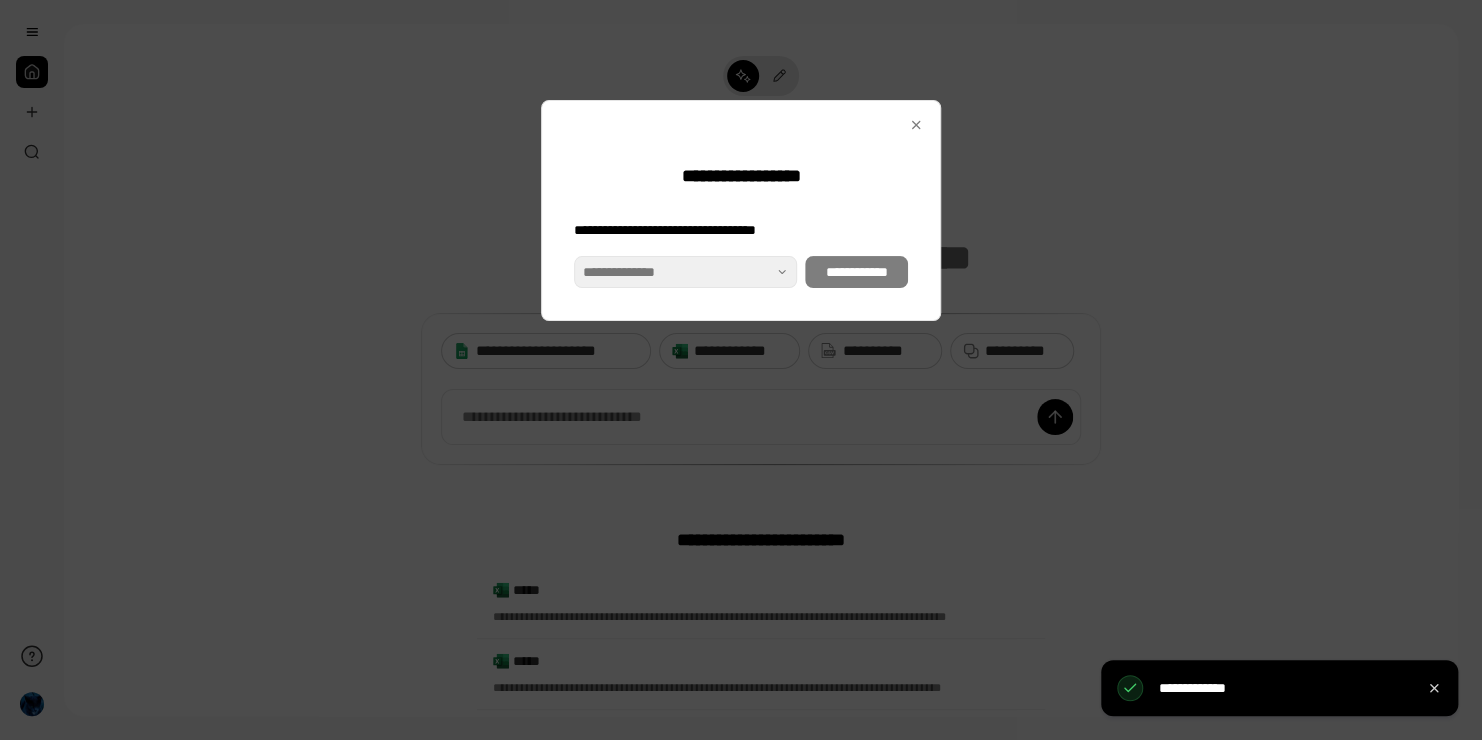 click on "**********" at bounding box center (741, 254) 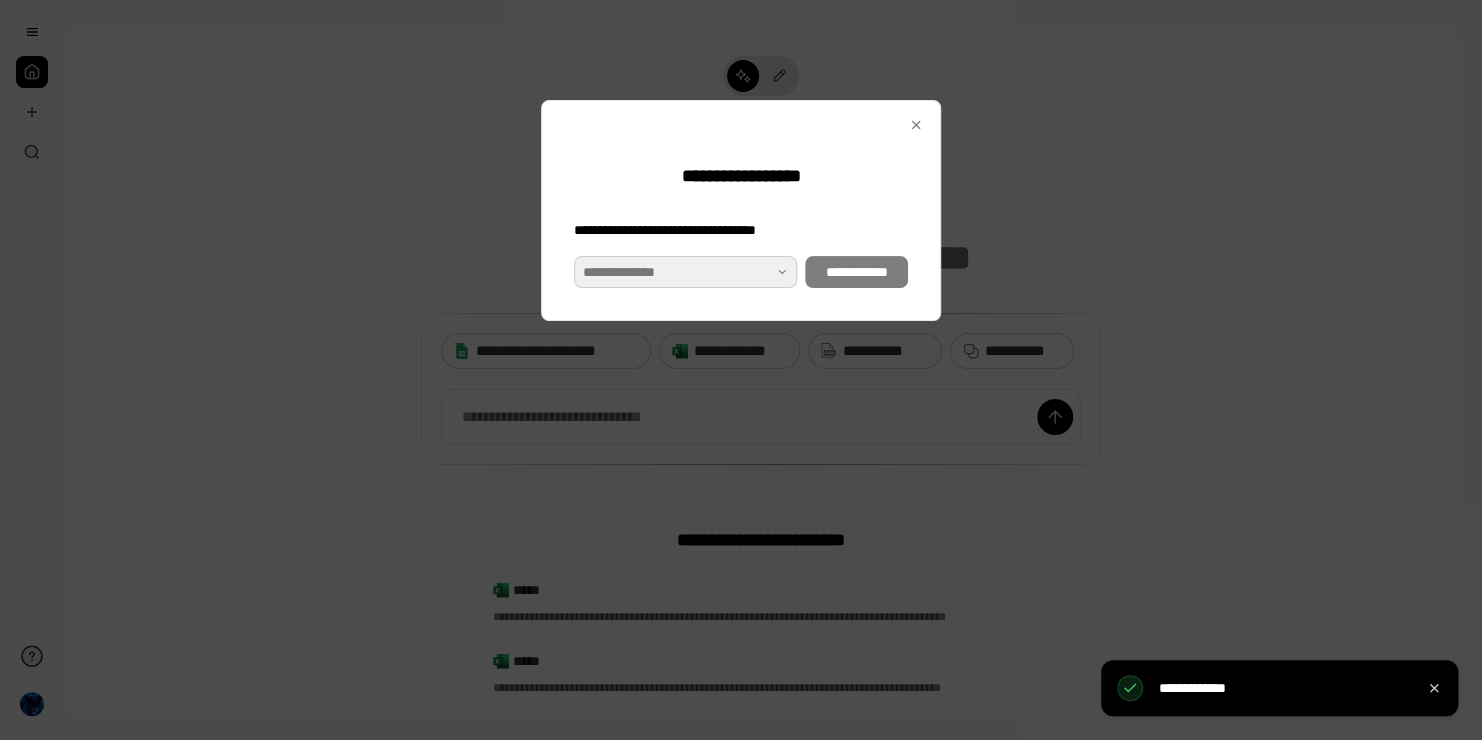 click at bounding box center (685, 272) 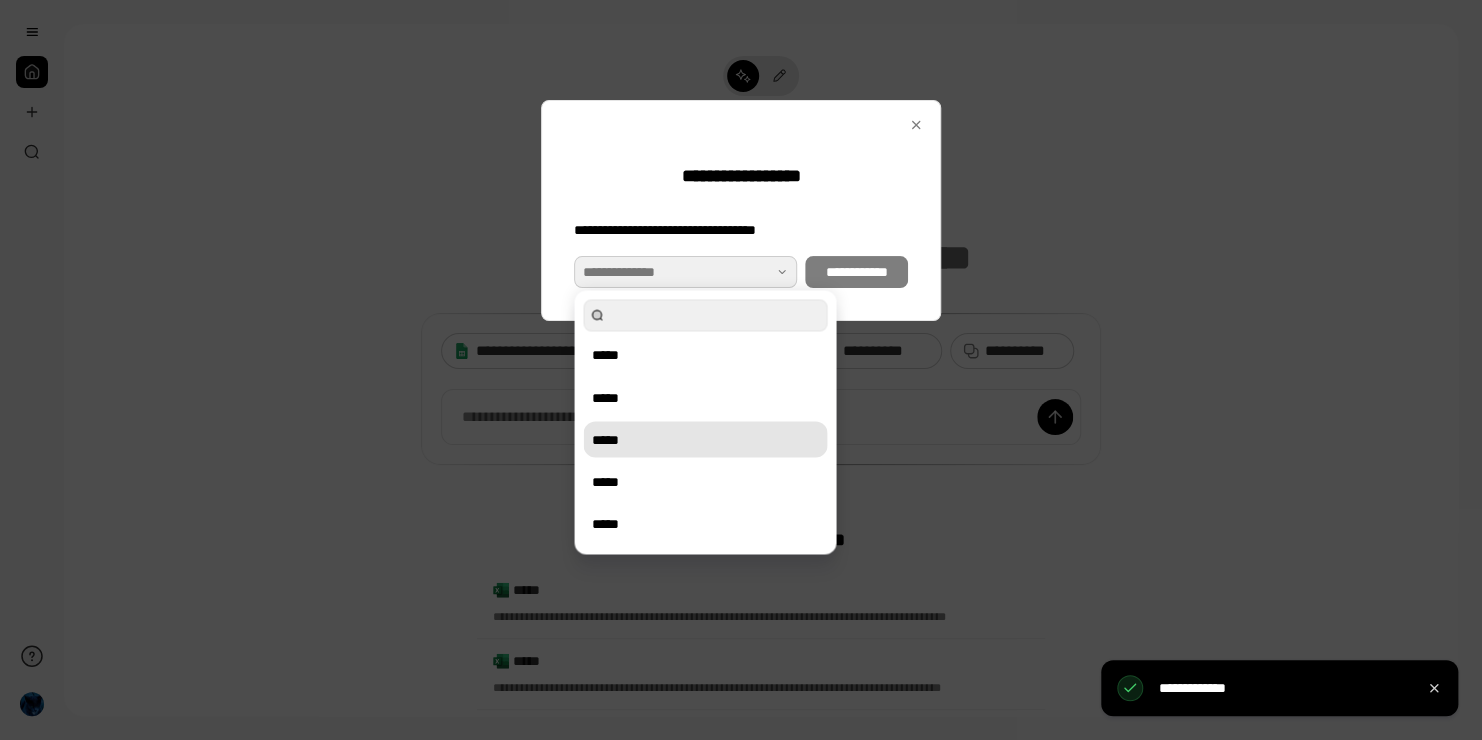 click on "*****" at bounding box center [705, 439] 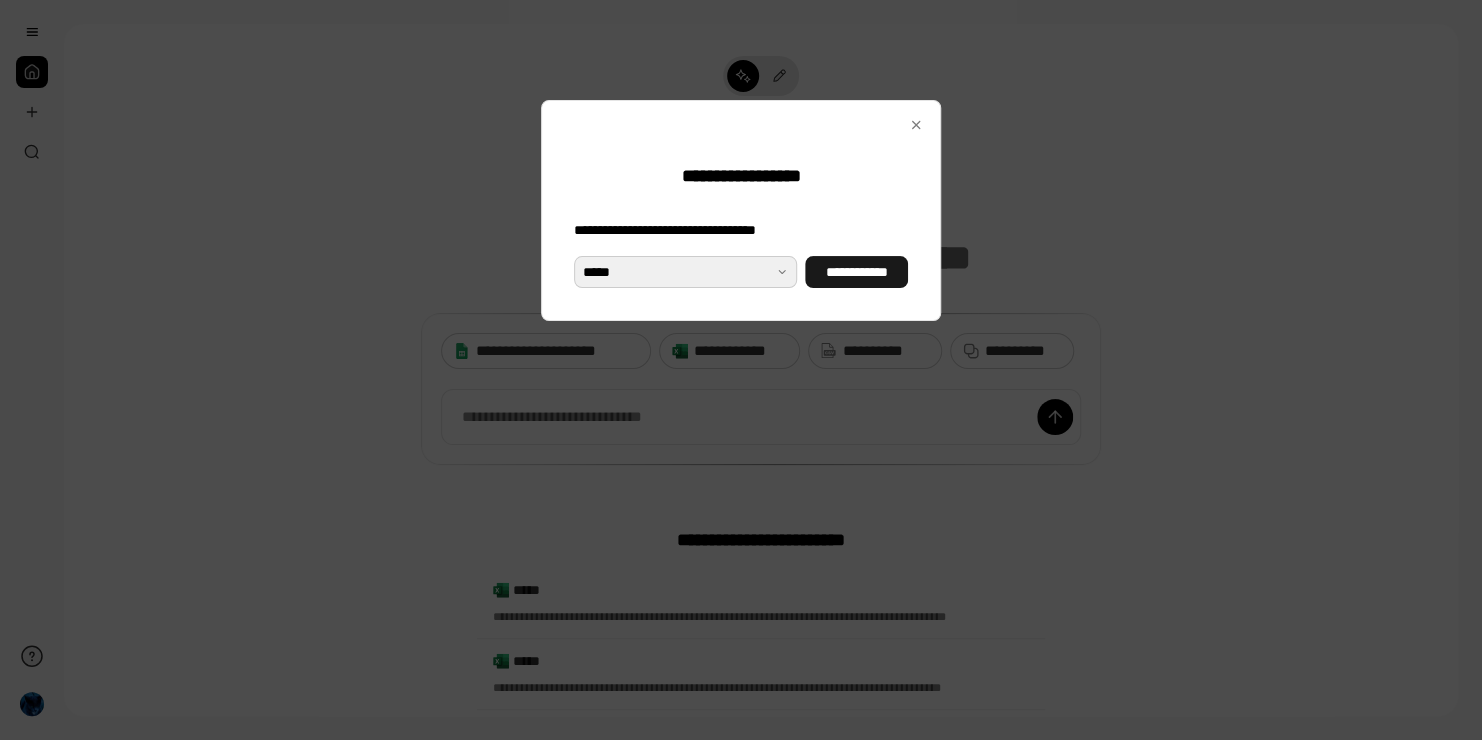 click on "**********" at bounding box center (856, 272) 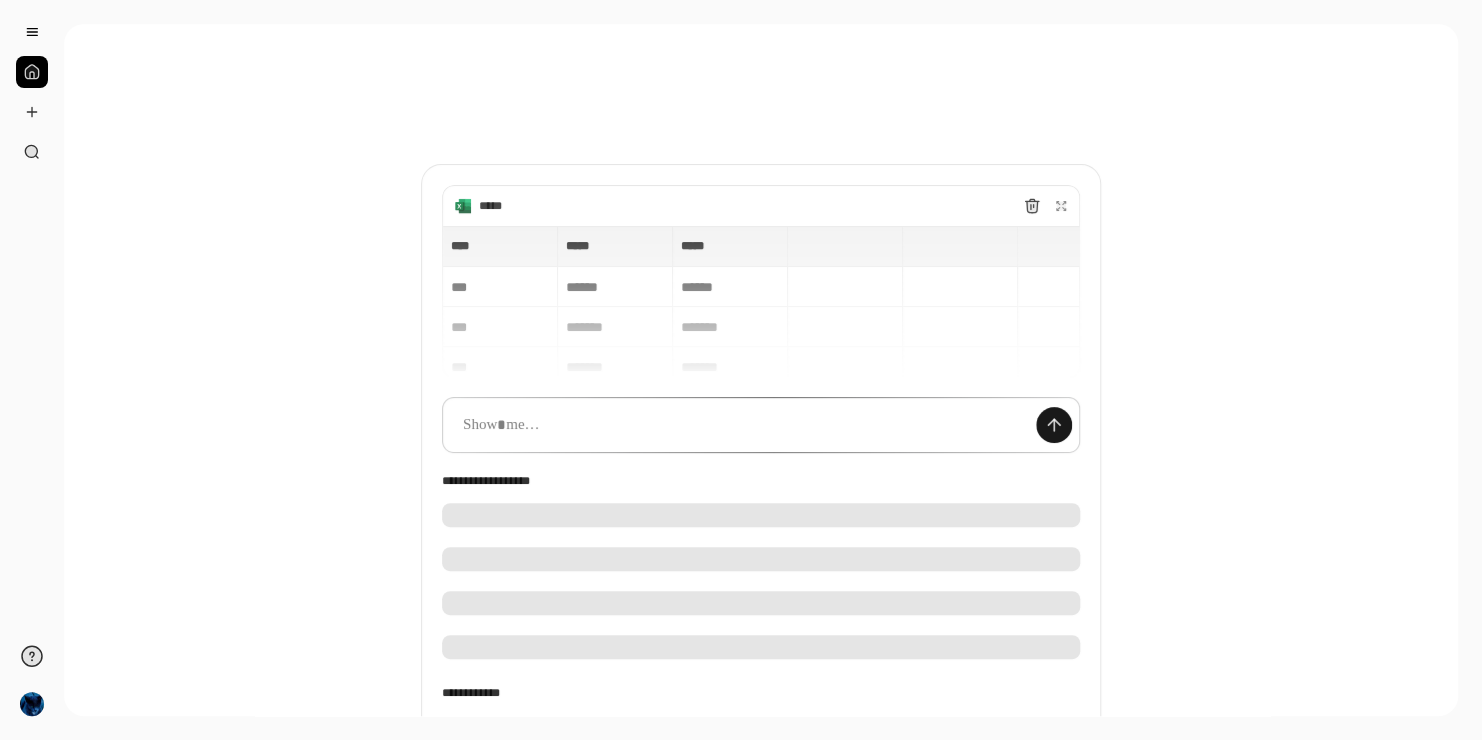 click at bounding box center (1054, 425) 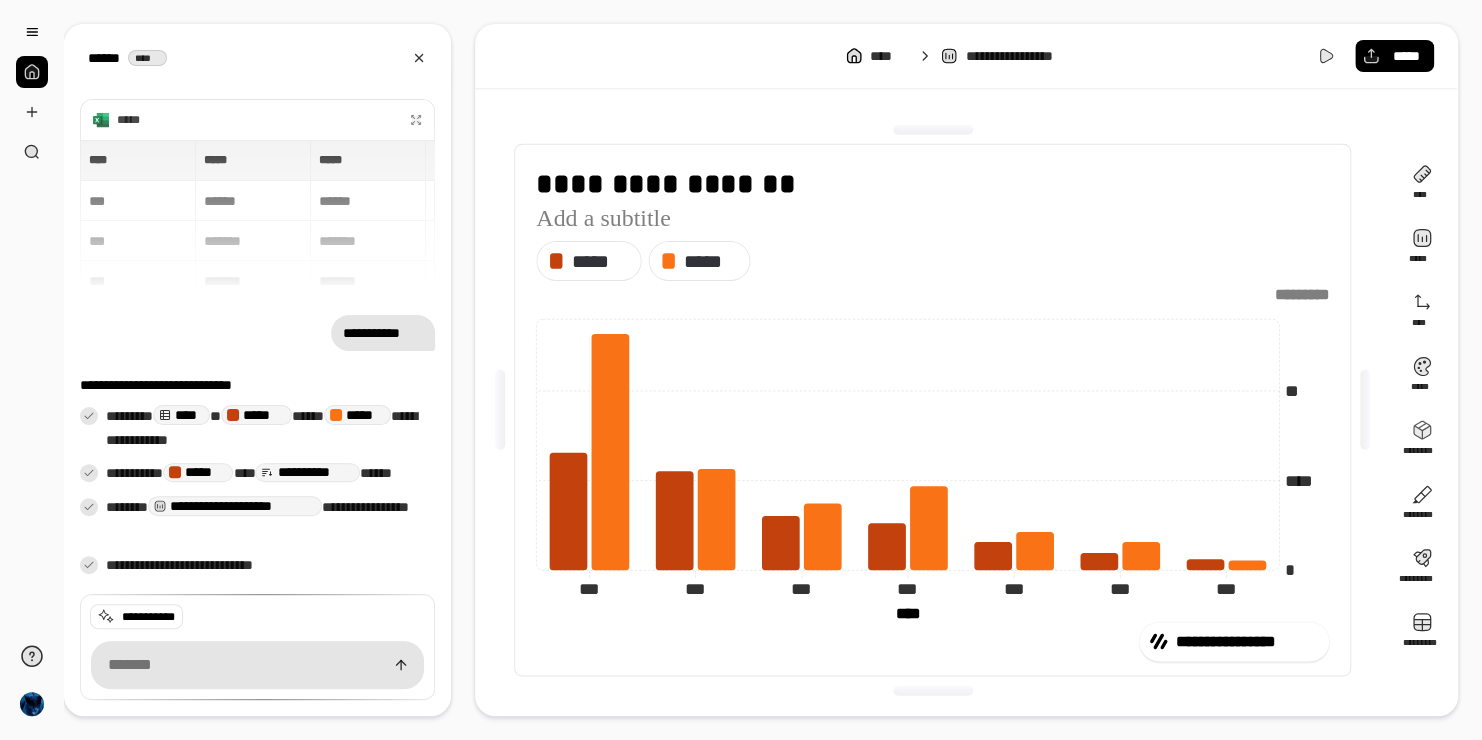 click 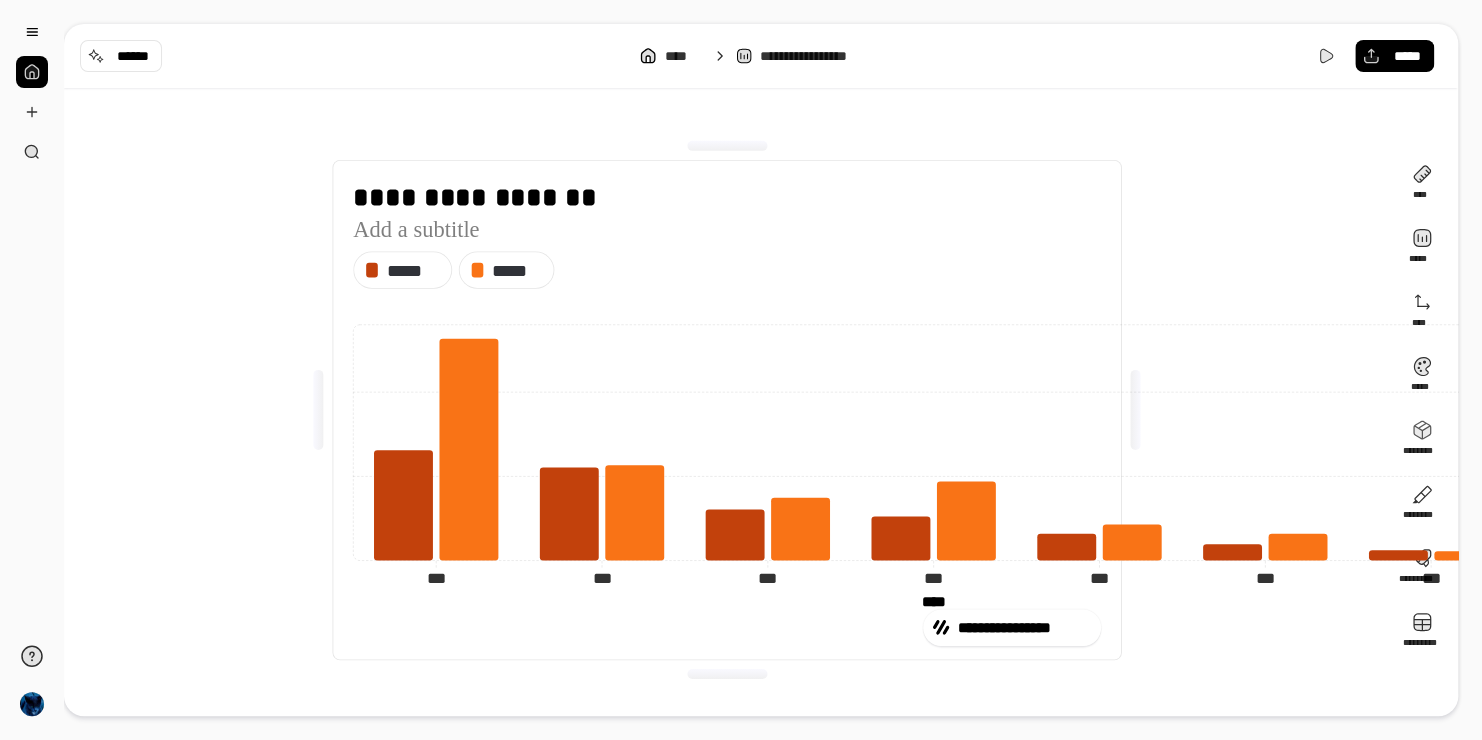 click on "**********" at bounding box center [741, 370] 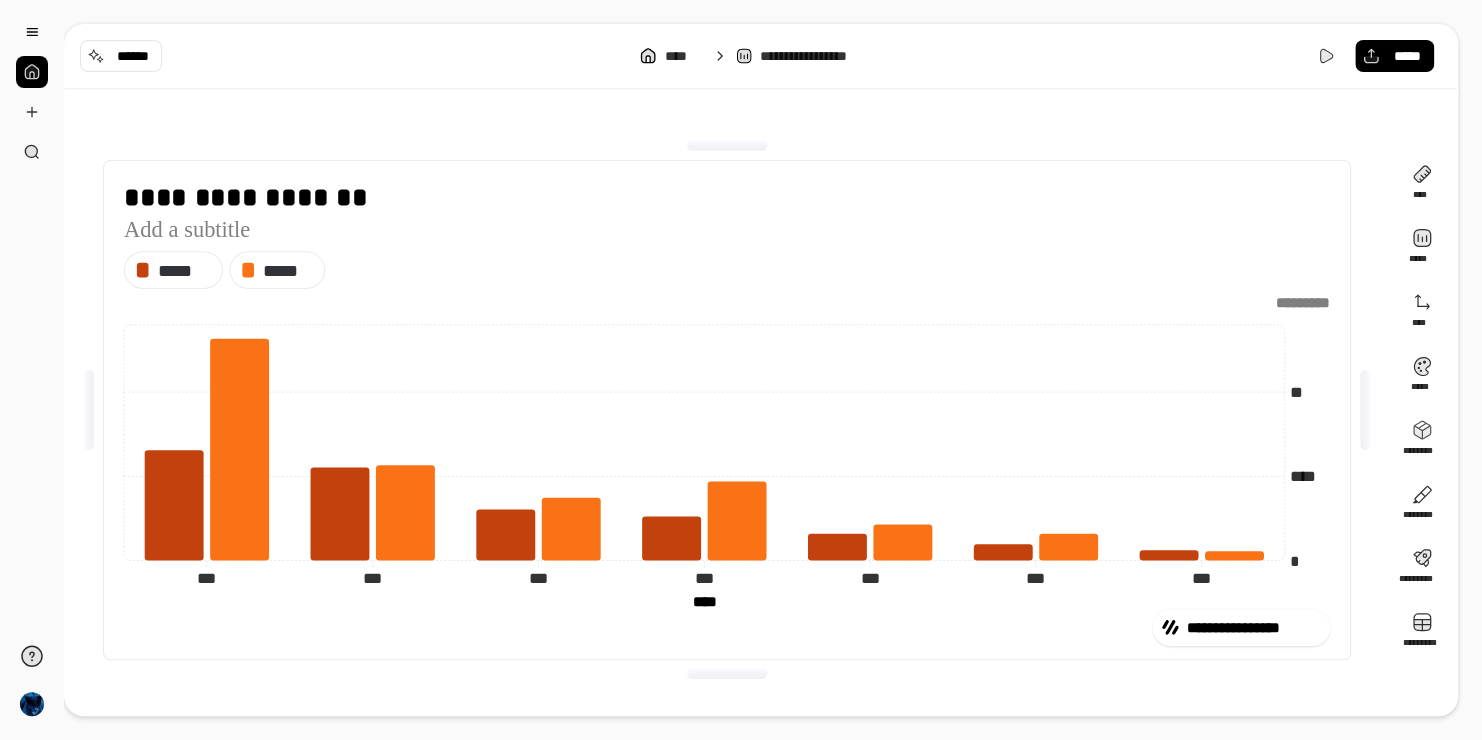 click on "**********" at bounding box center (741, 370) 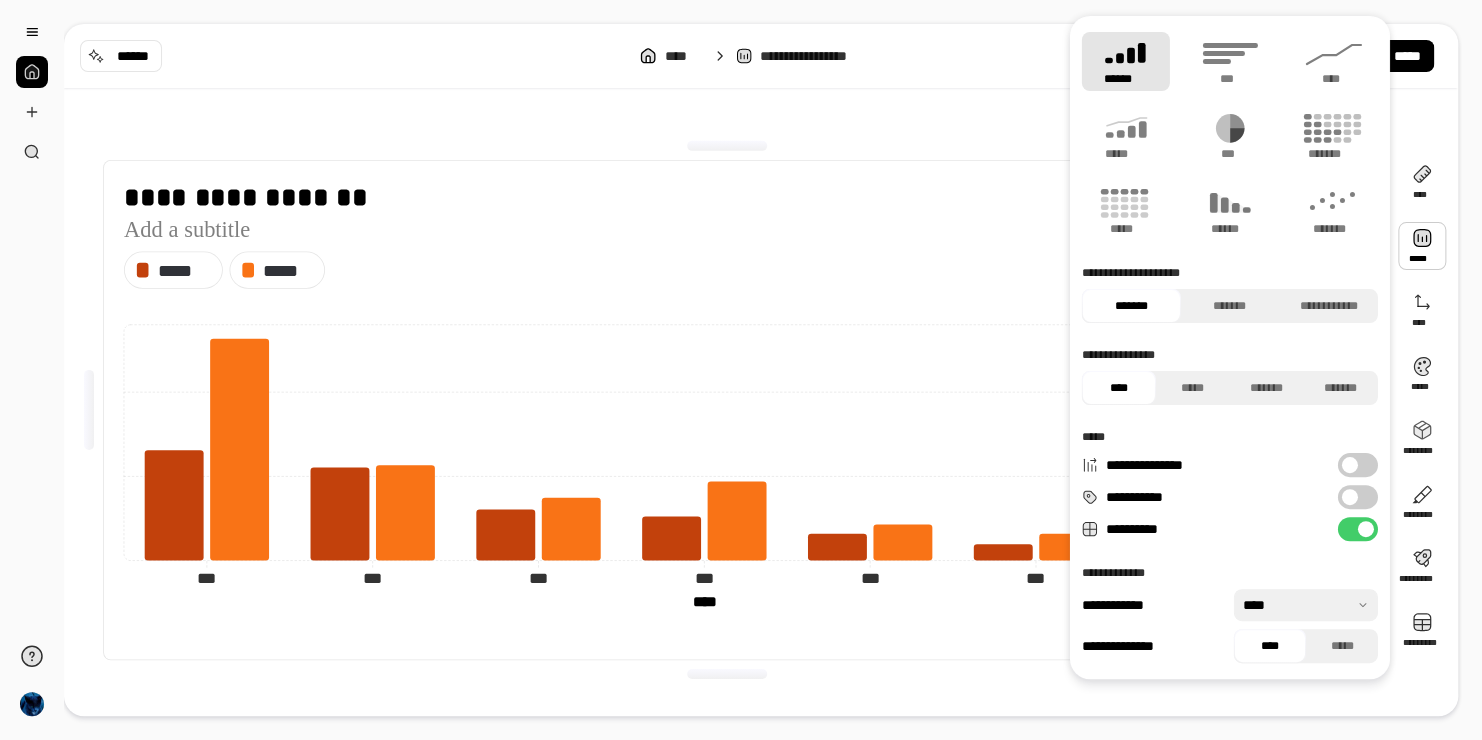 click on "**********" at bounding box center [1358, 497] 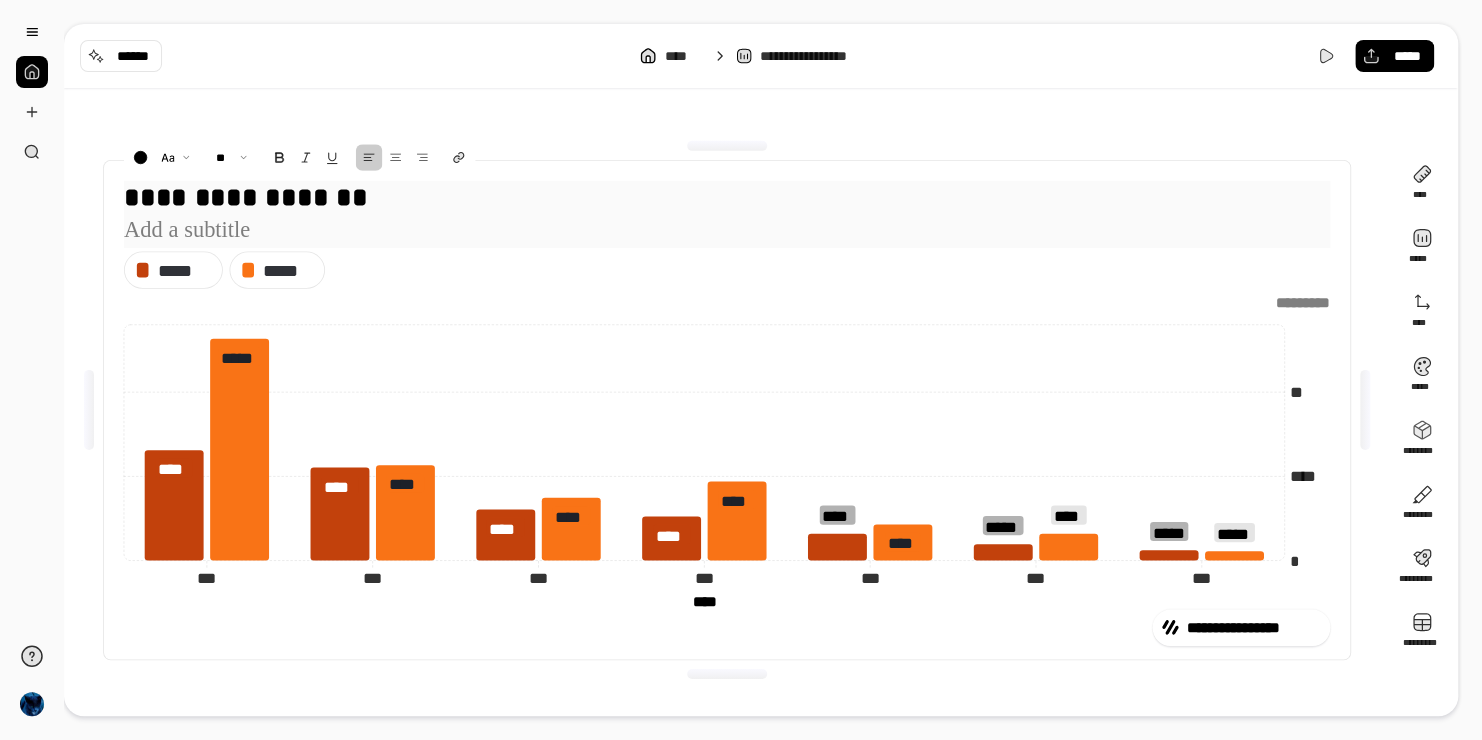 click on "**********" at bounding box center [727, 198] 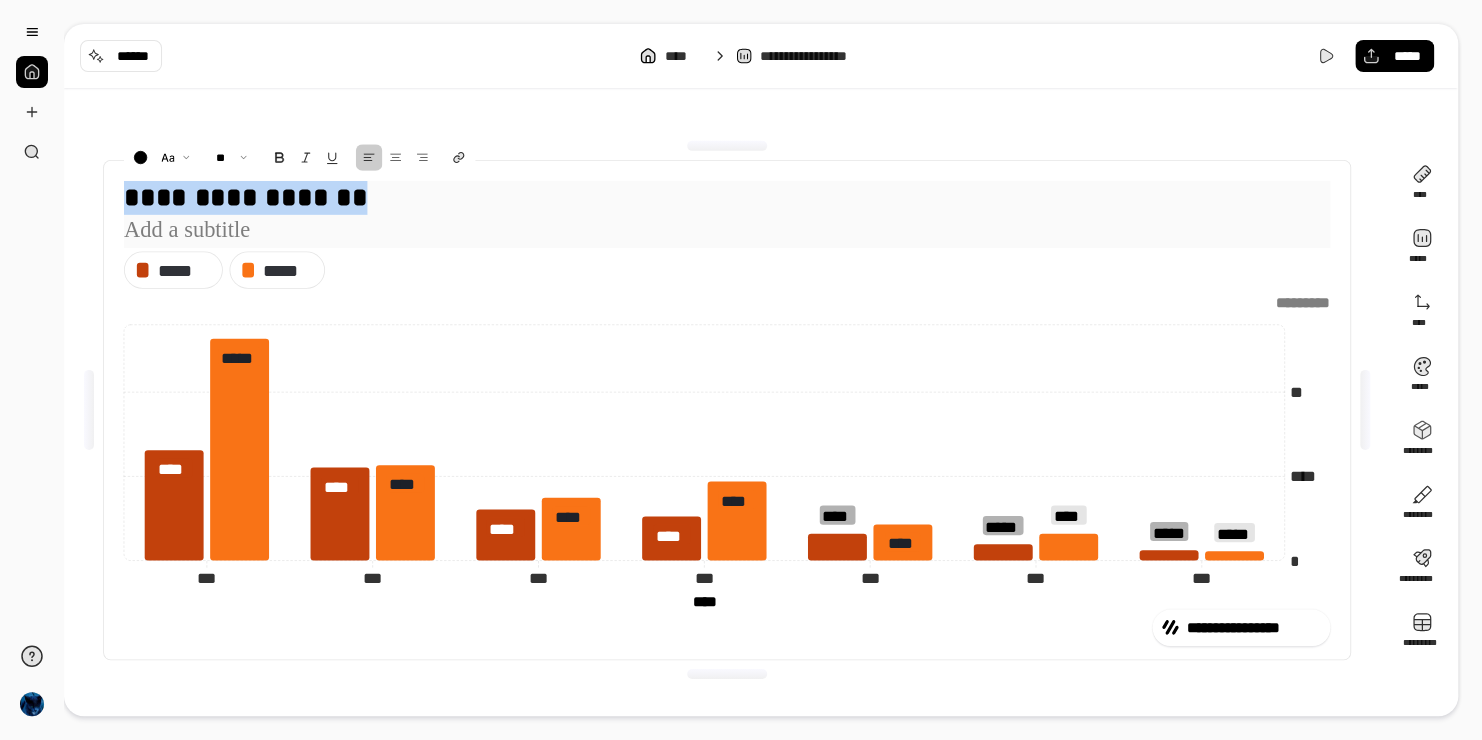 type 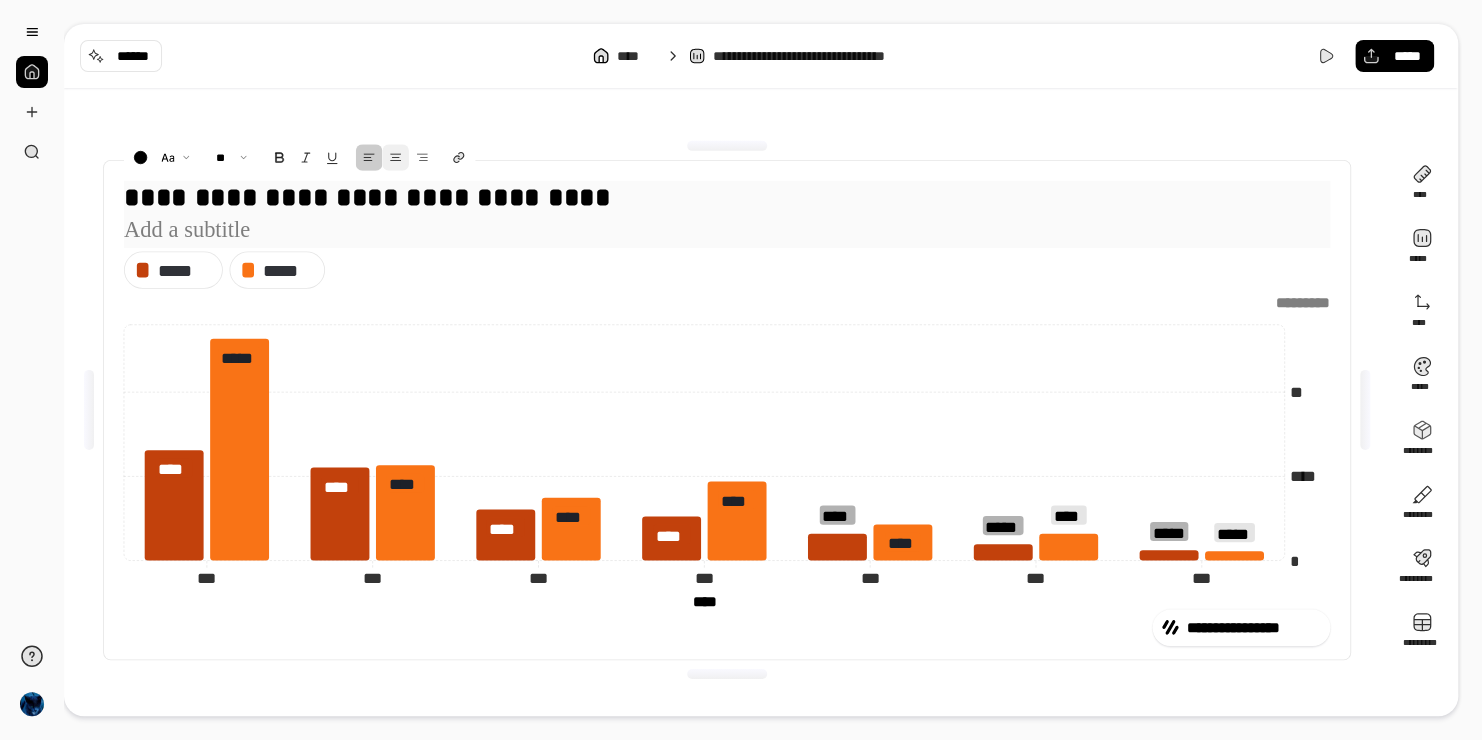 click at bounding box center (396, 157) 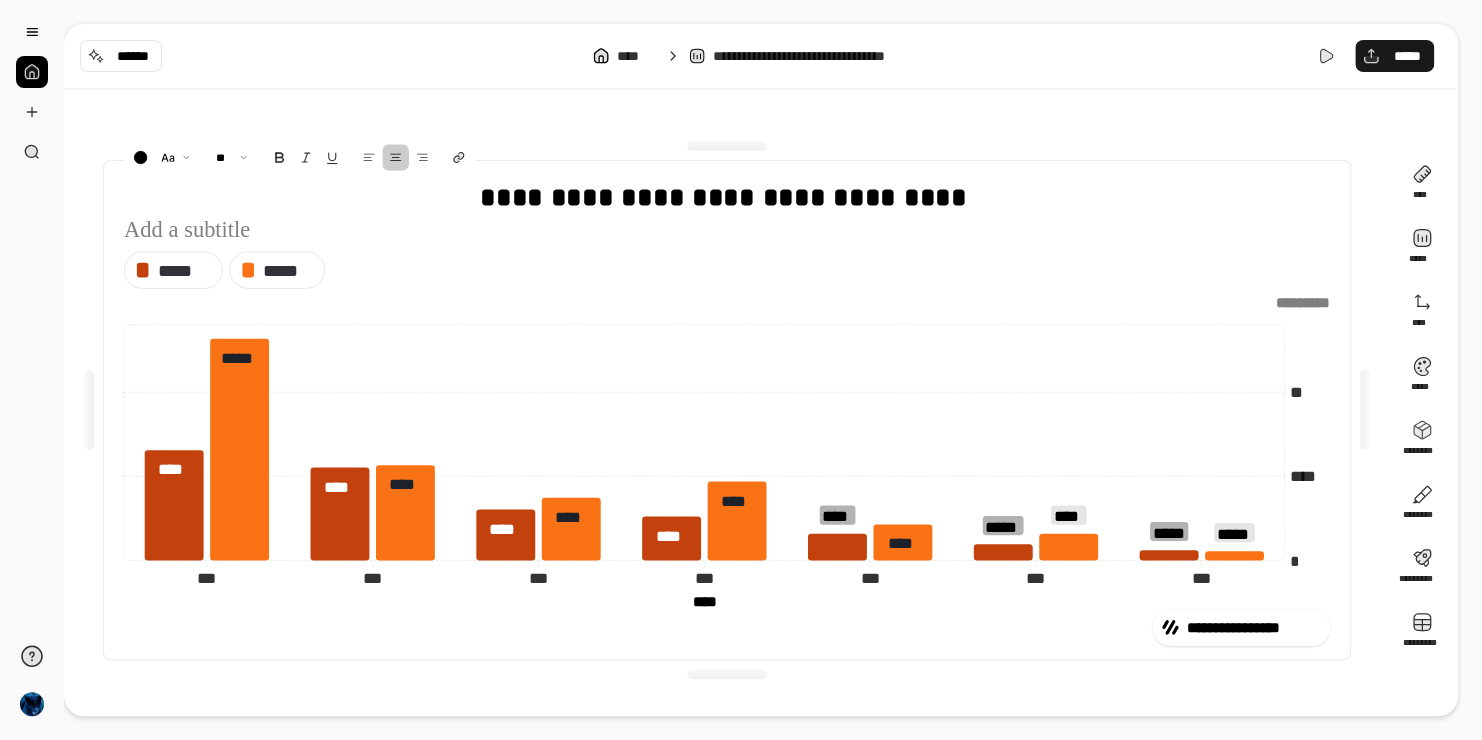 click on "*****" at bounding box center [1406, 56] 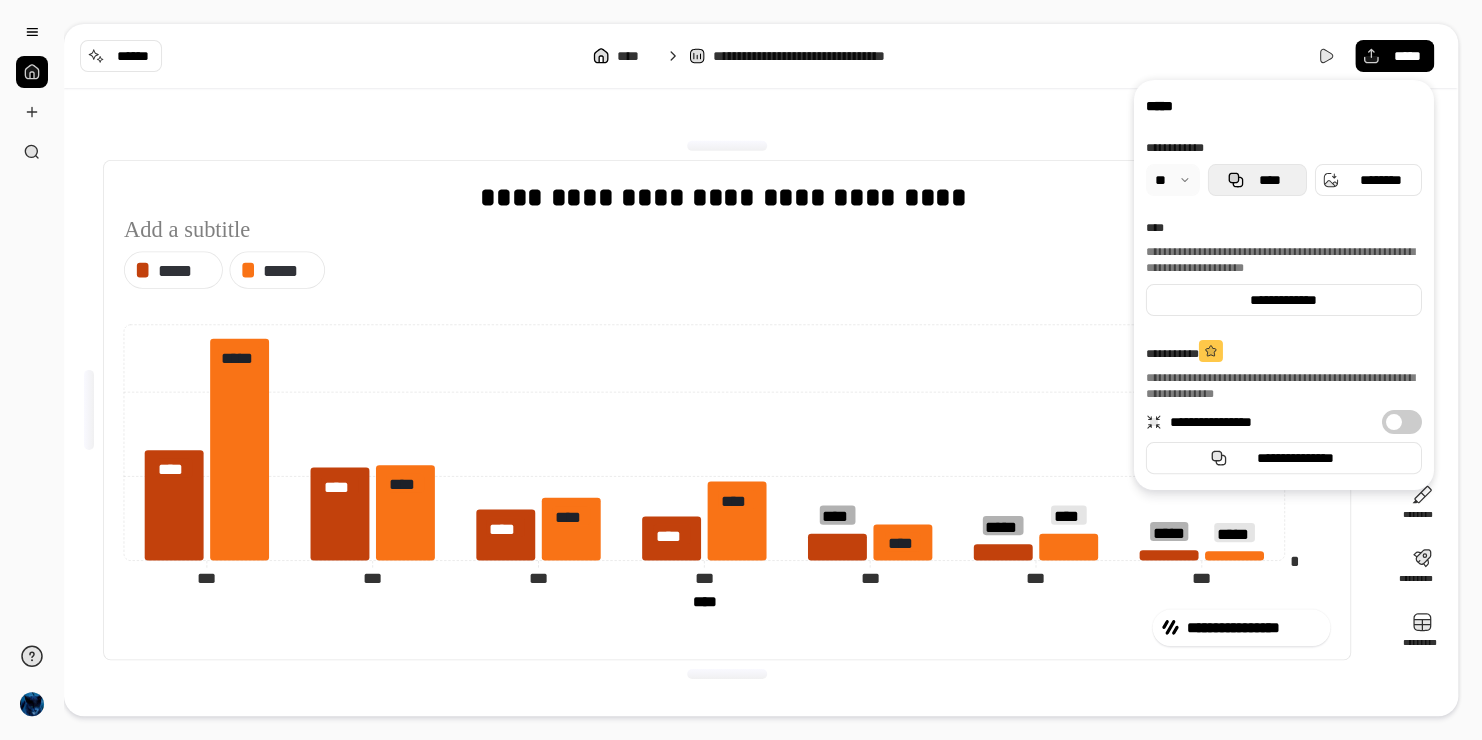 click on "****" at bounding box center (1269, 180) 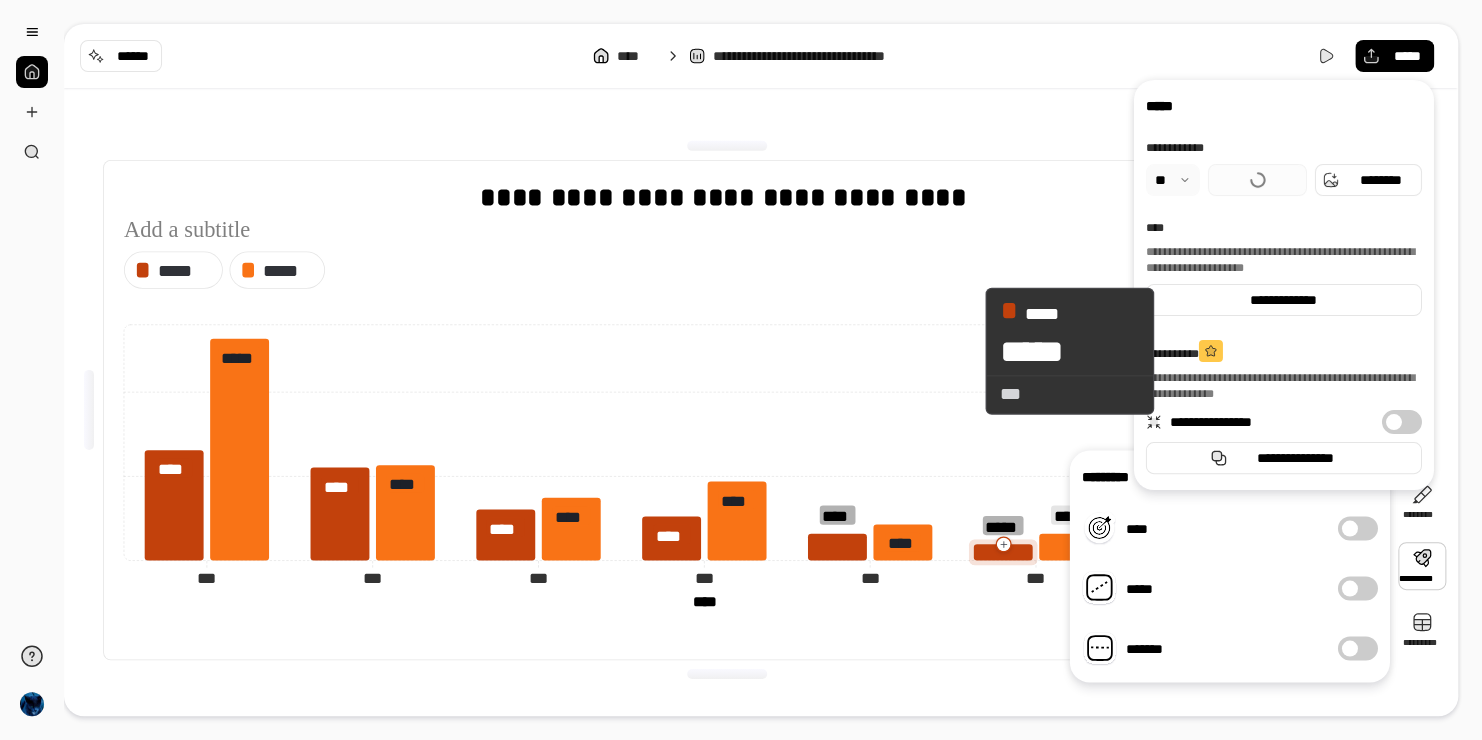 click 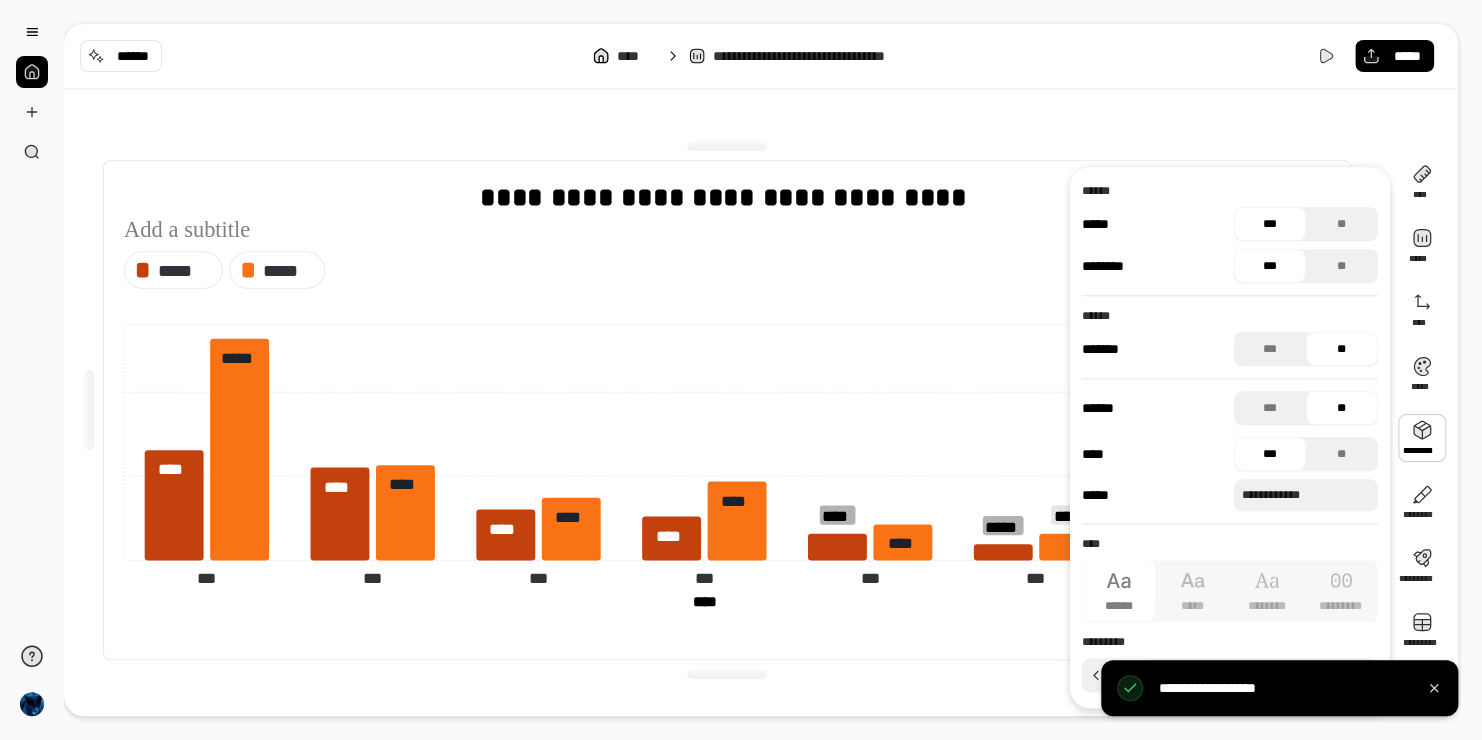 click at bounding box center [1422, 438] 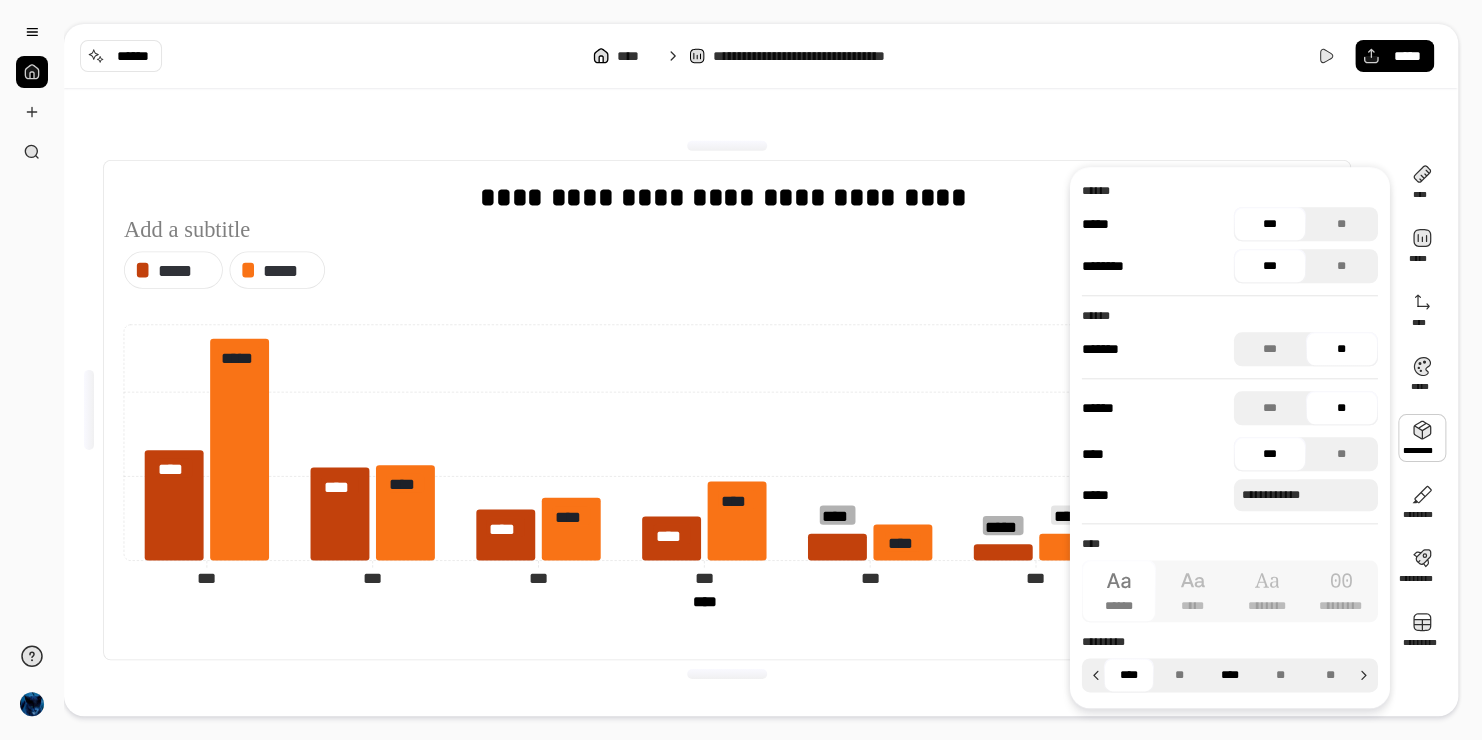 click on "****" at bounding box center (1229, 675) 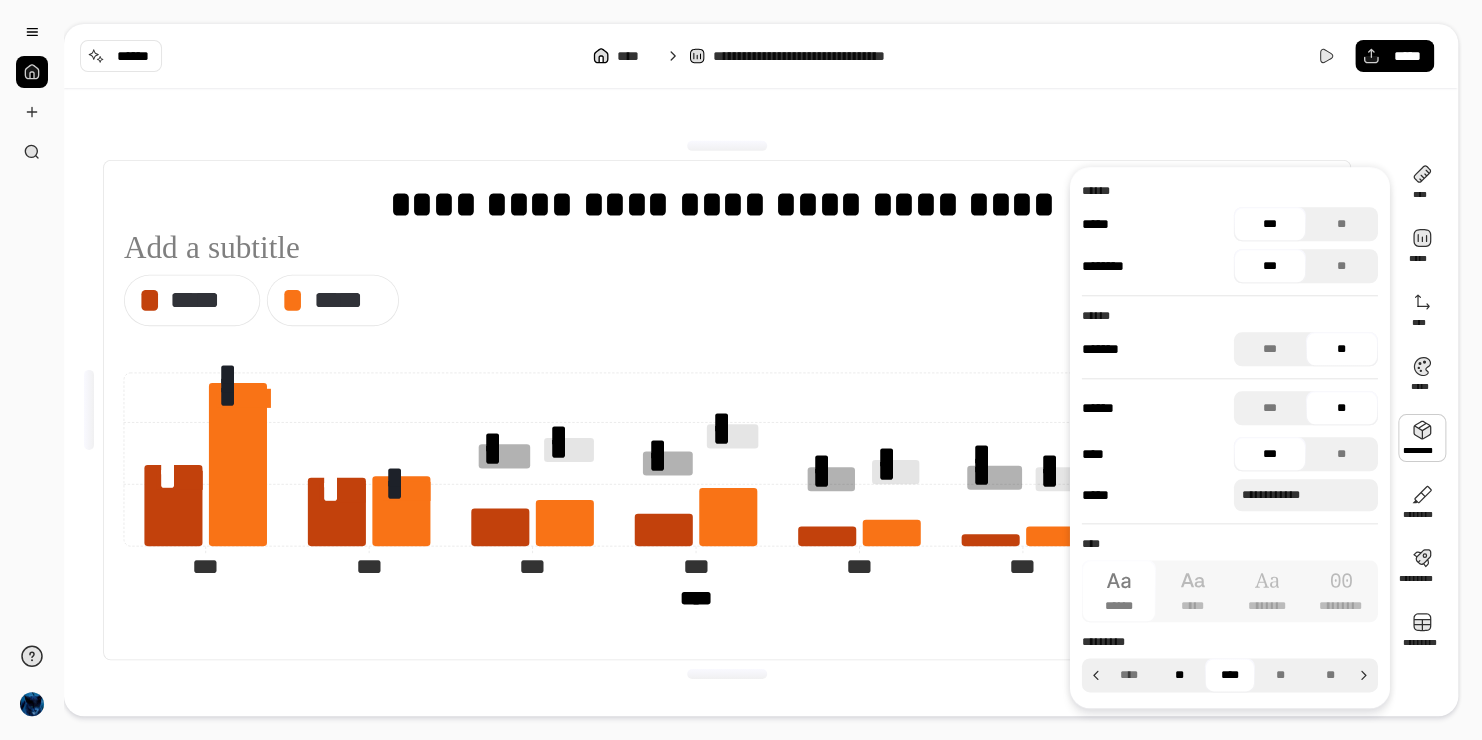 click on "**" at bounding box center (1179, 675) 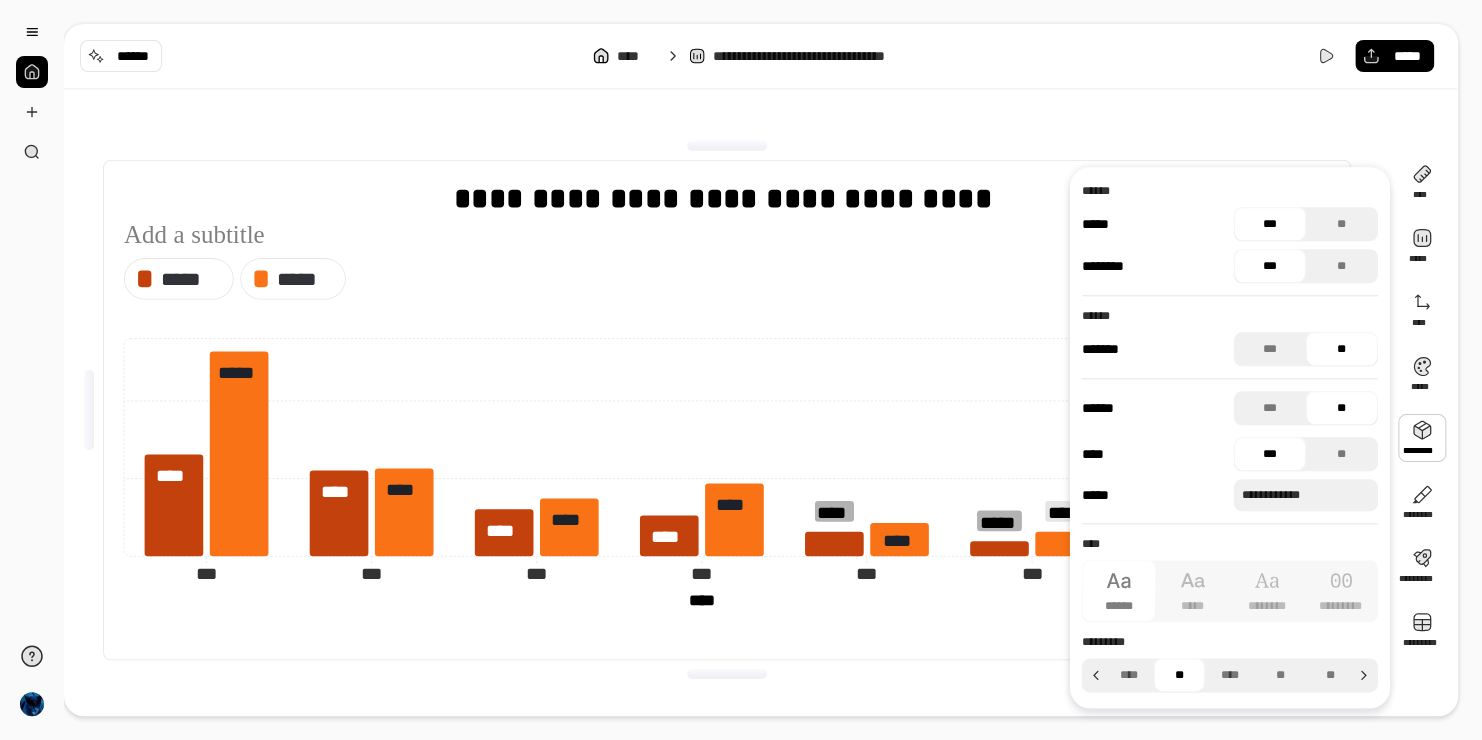 click on "**********" at bounding box center [727, 627] 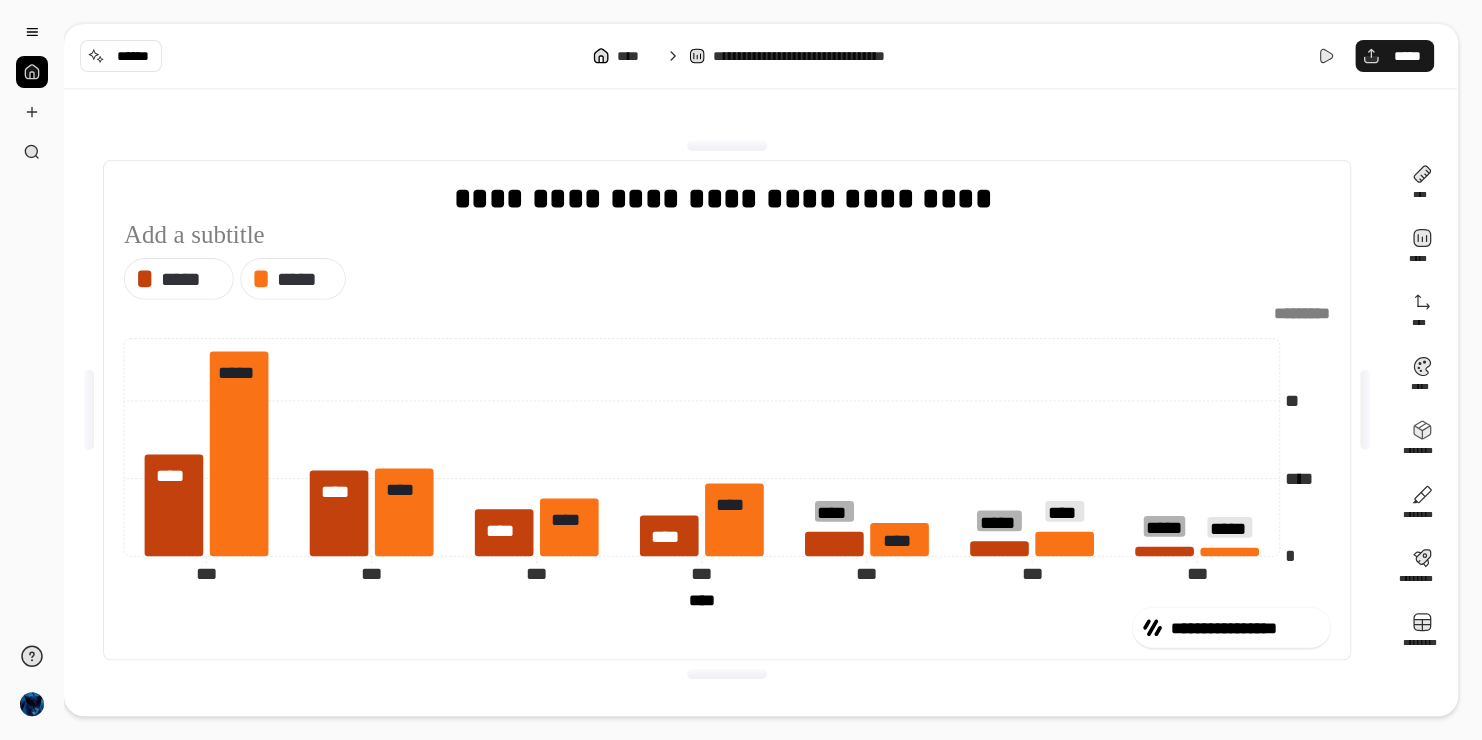 click on "*****" at bounding box center (1394, 56) 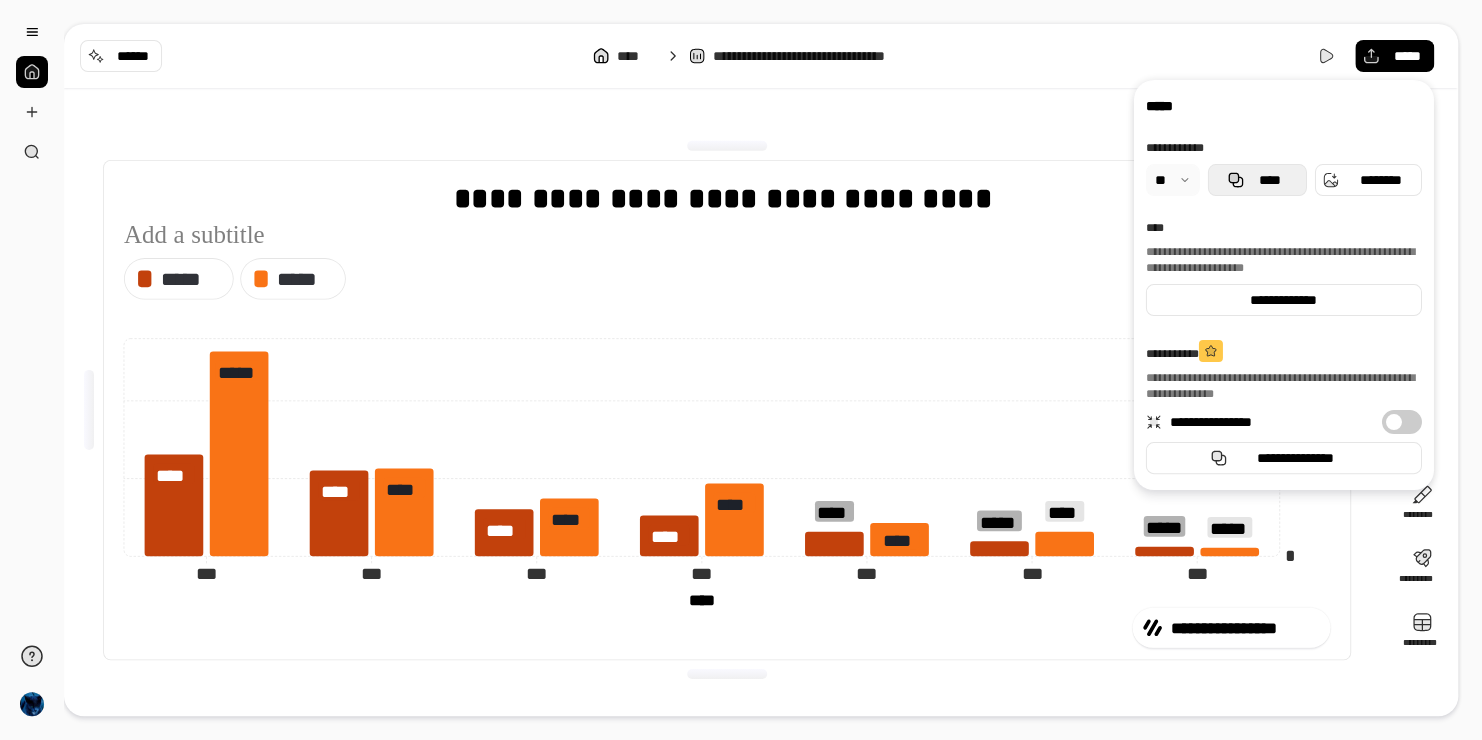 click on "****" at bounding box center (1257, 180) 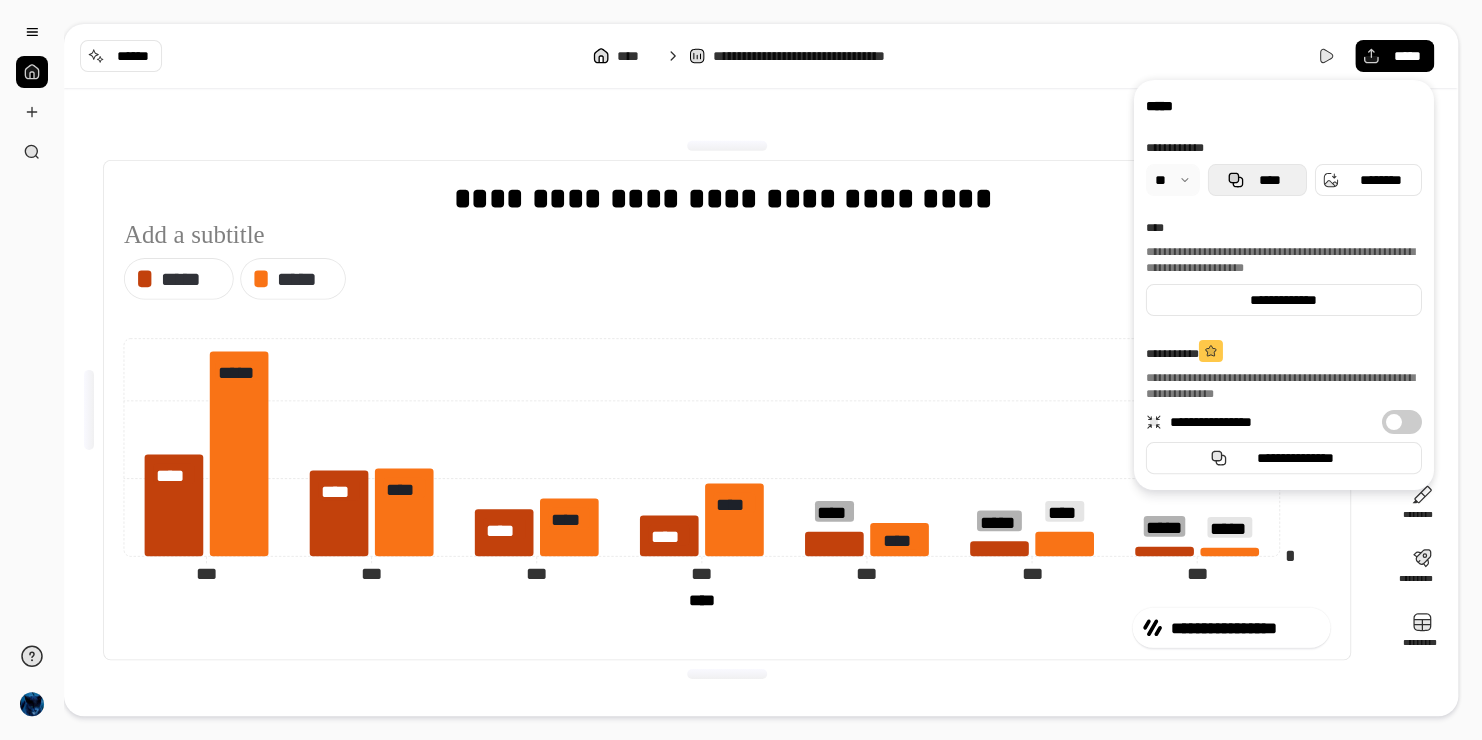 click on "****" at bounding box center [1269, 180] 